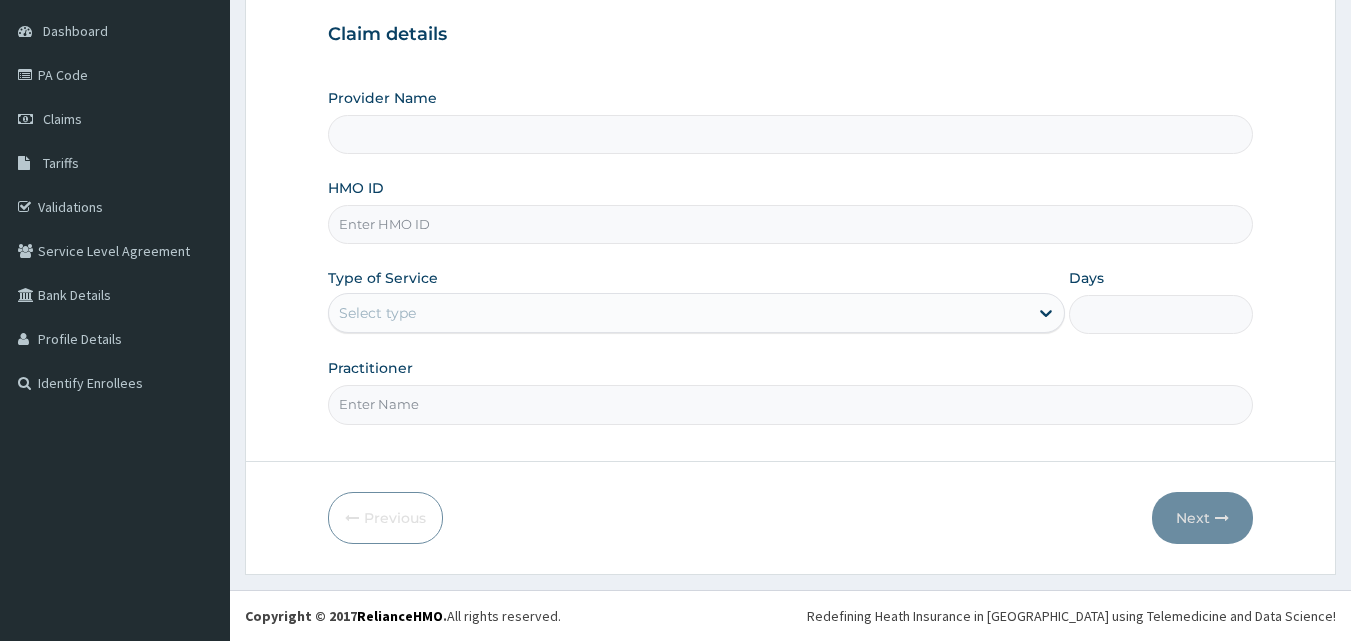 scroll, scrollTop: 187, scrollLeft: 0, axis: vertical 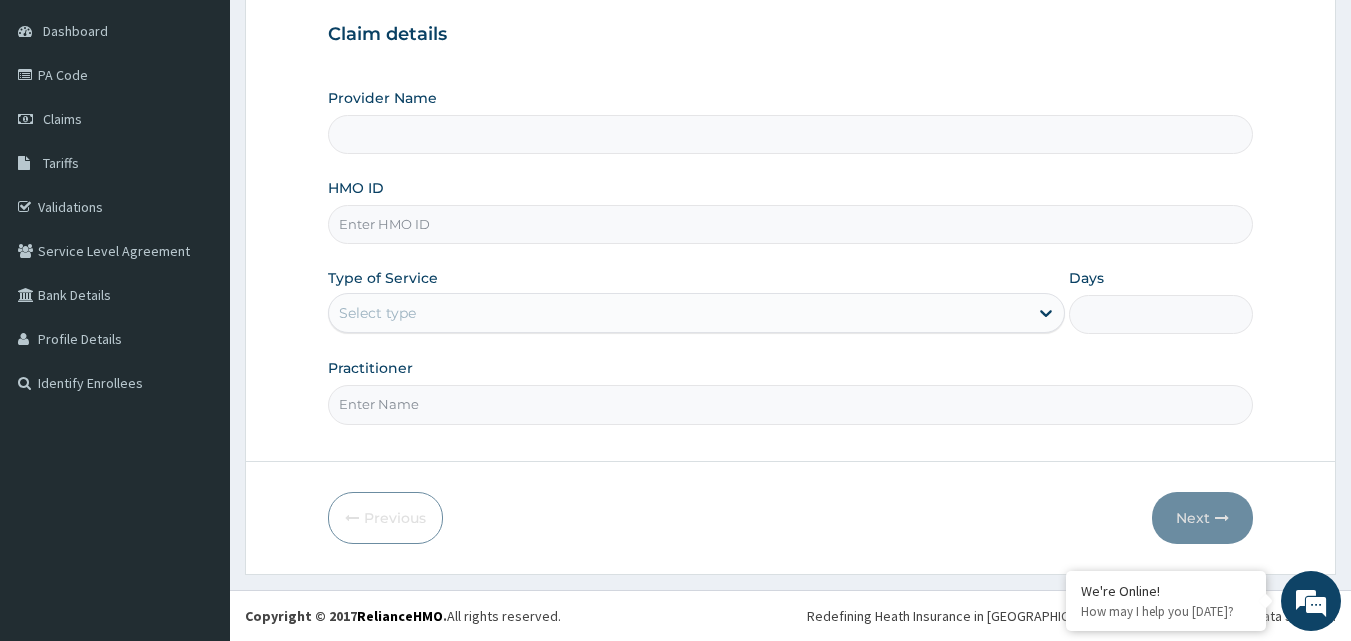 click on "Provider Name" at bounding box center [791, 121] 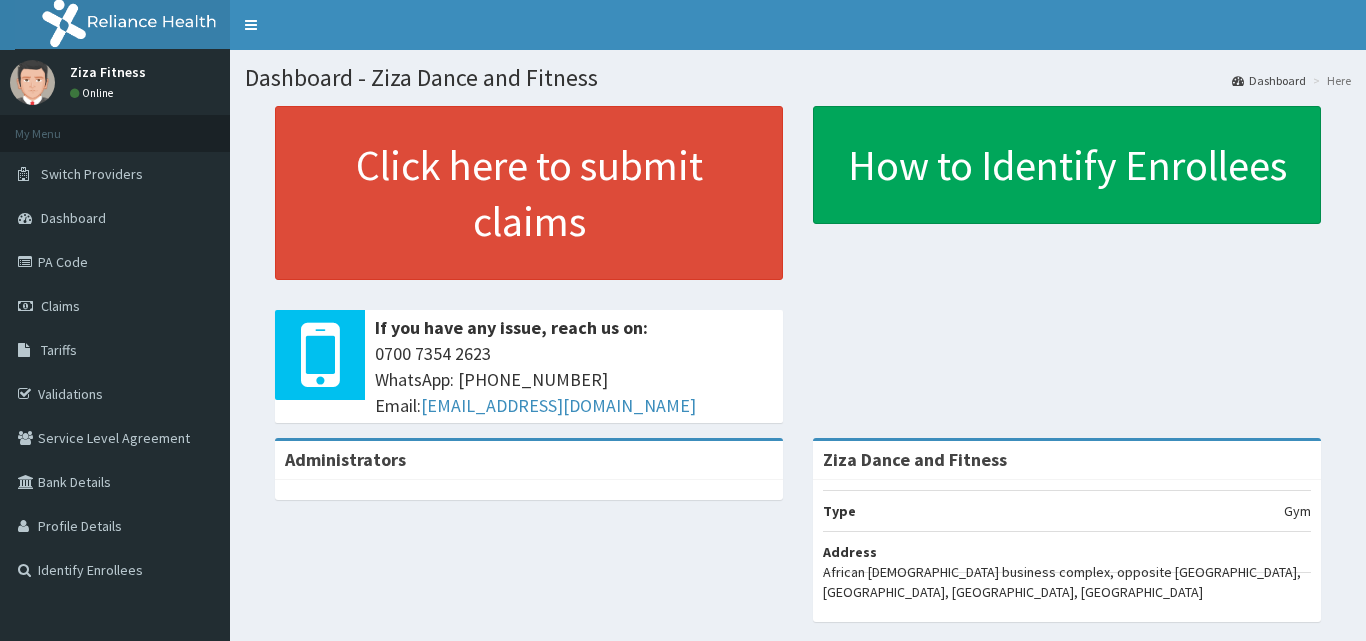scroll, scrollTop: 0, scrollLeft: 0, axis: both 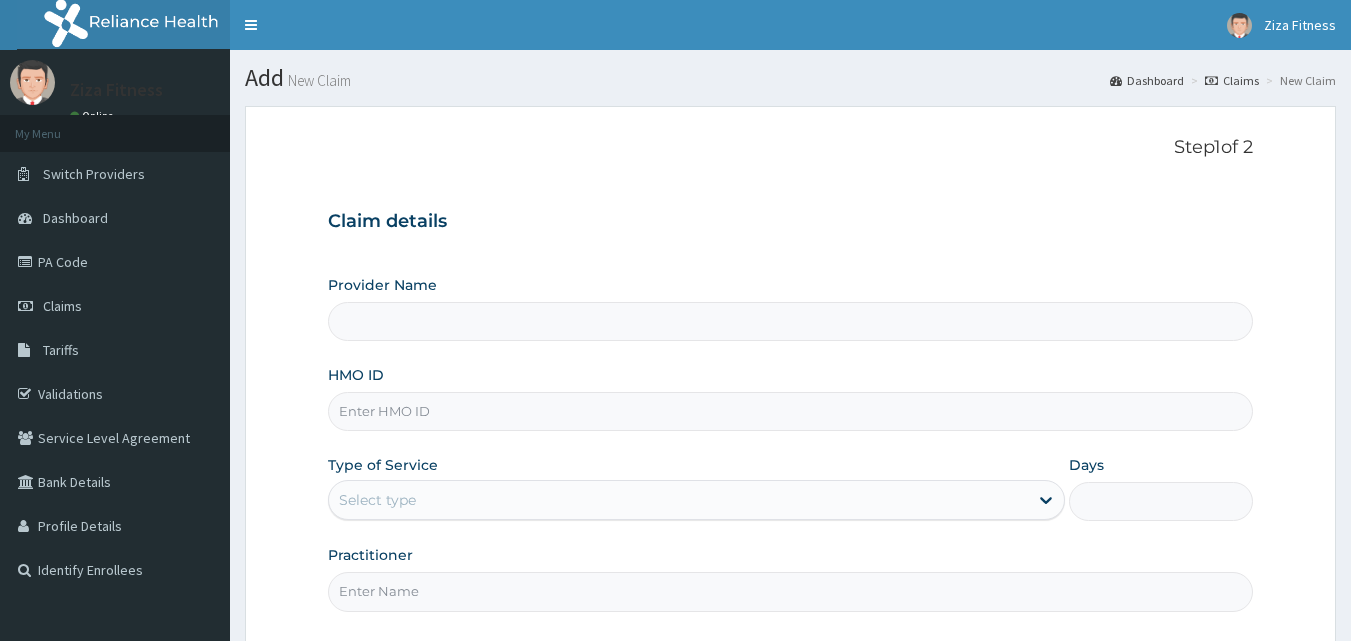 type on "Ziza Dance and Fitness" 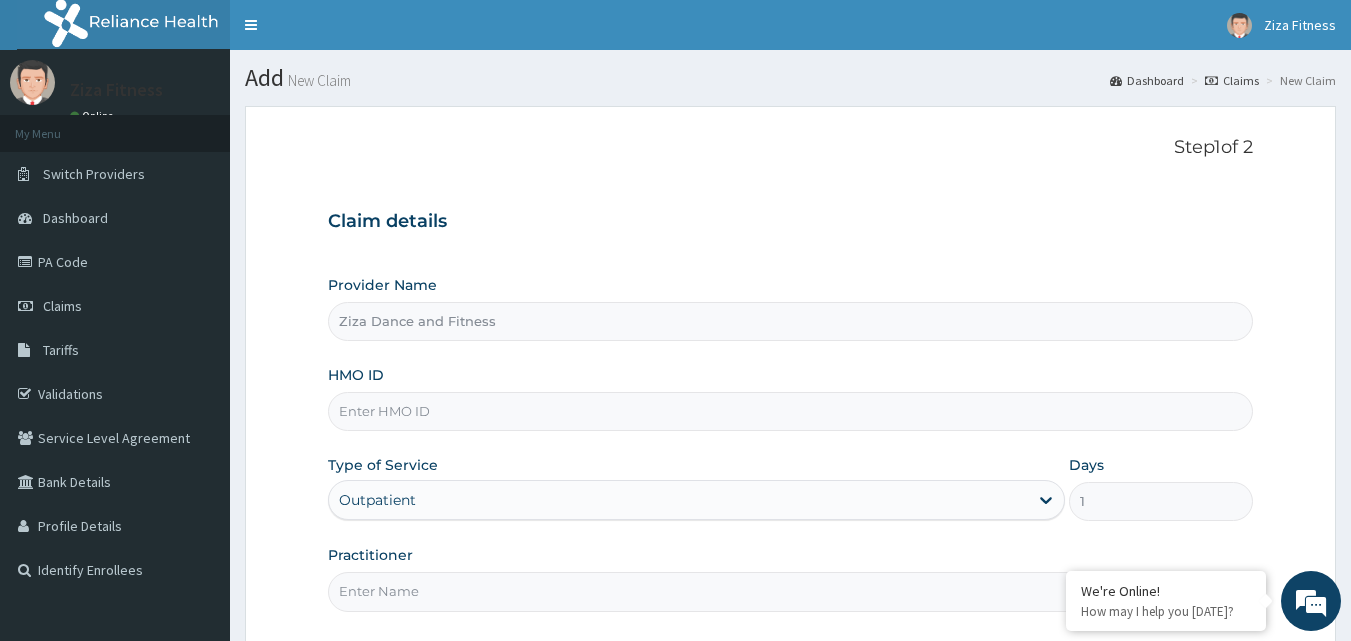 click on "HMO ID" at bounding box center (791, 411) 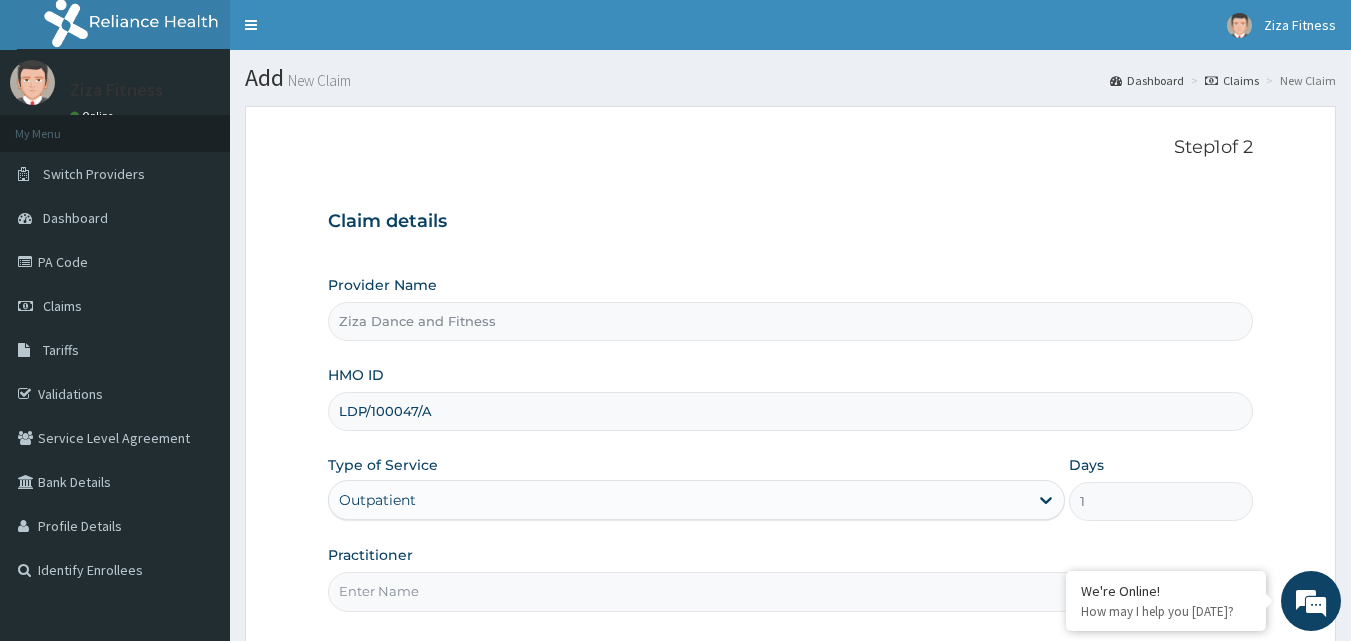 type on "LDP/100047/A" 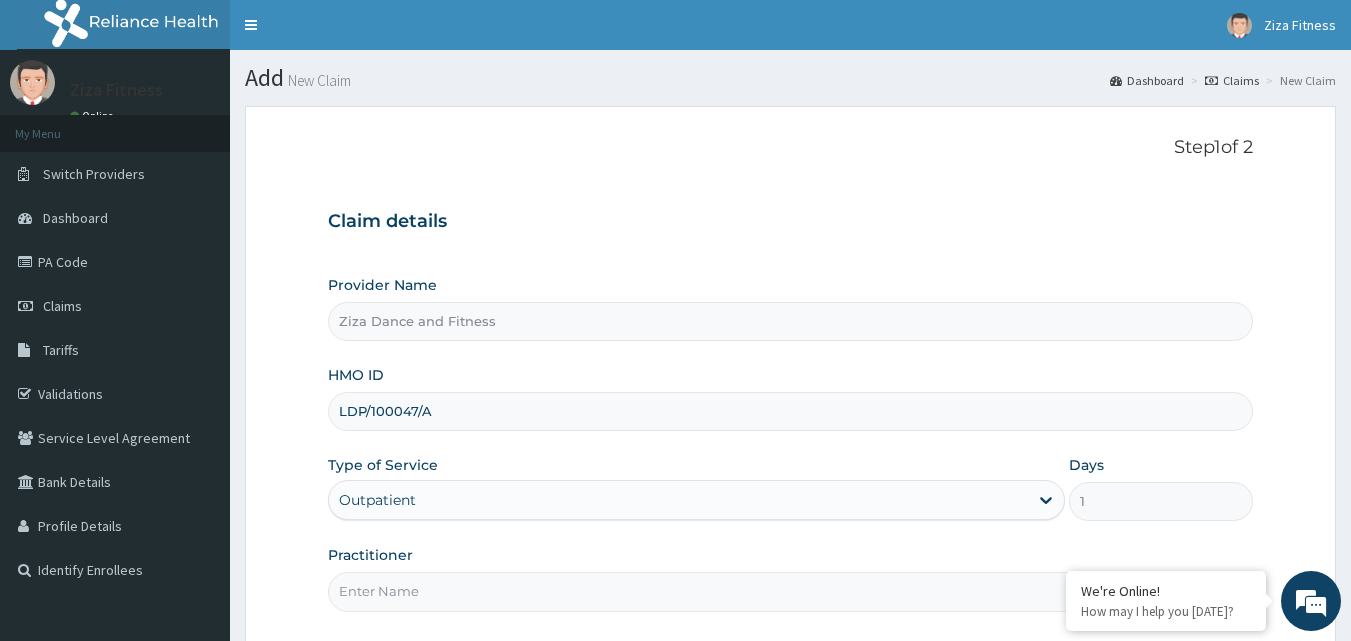 click on "Practitioner" at bounding box center (791, 591) 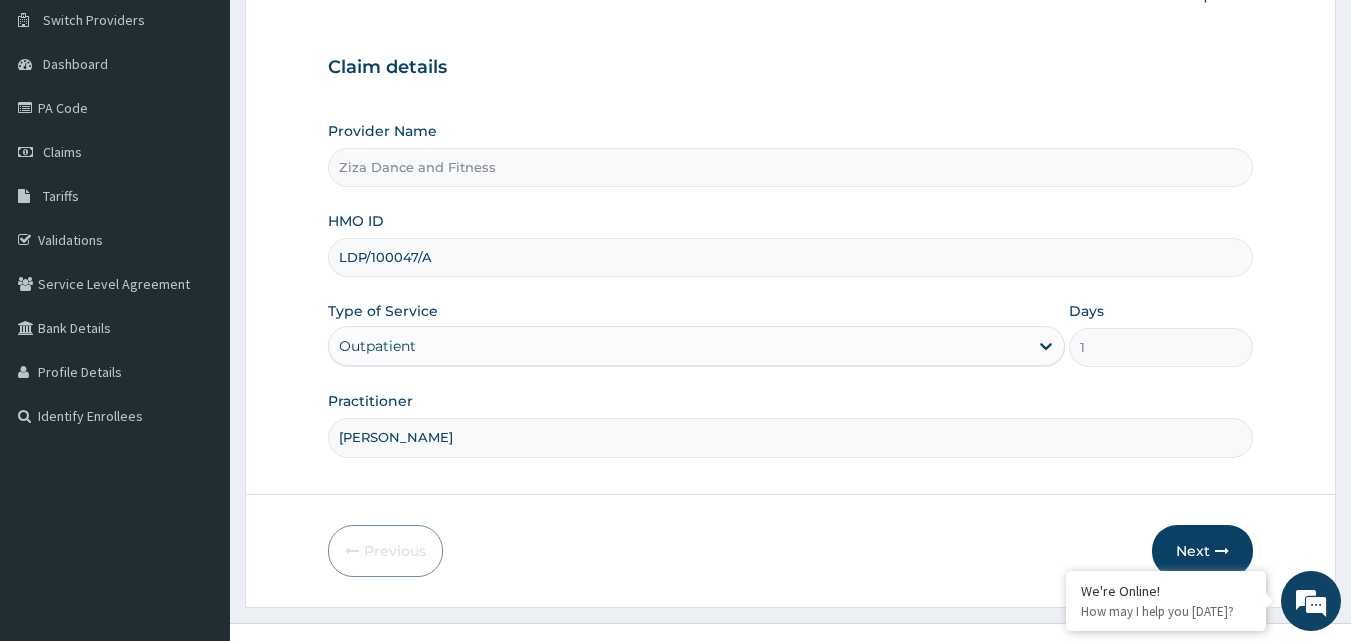 scroll, scrollTop: 187, scrollLeft: 0, axis: vertical 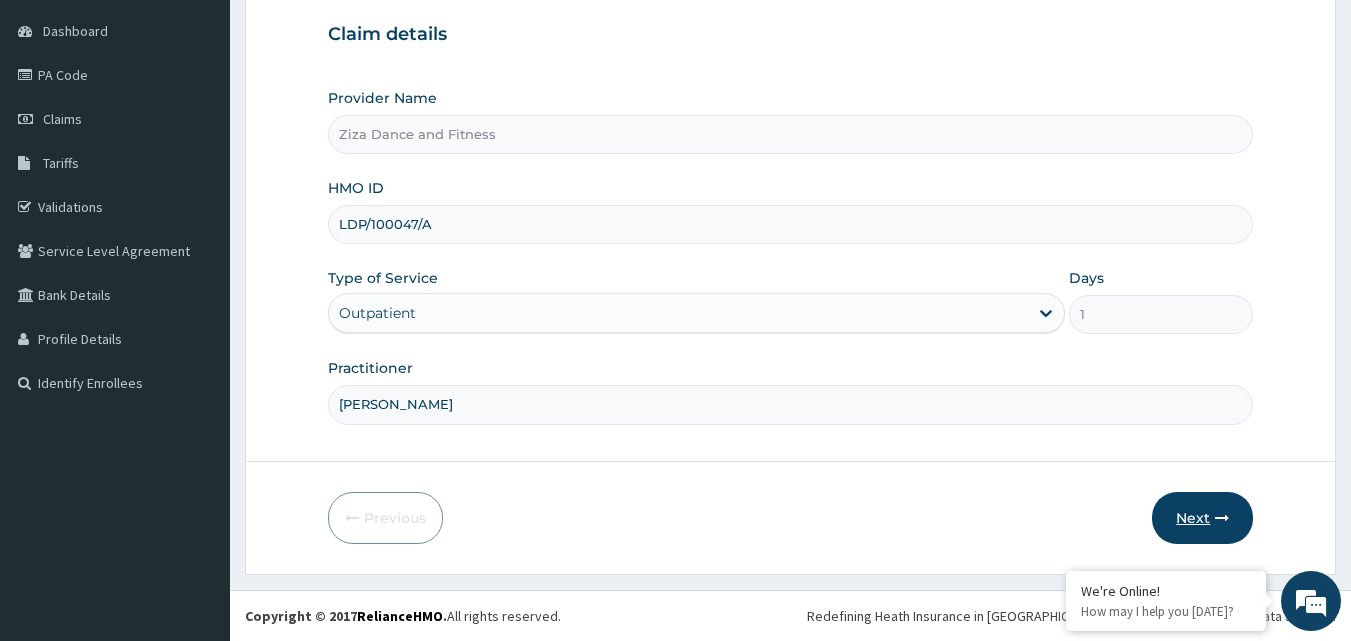 type on "DR NDIFREKE SENEWO" 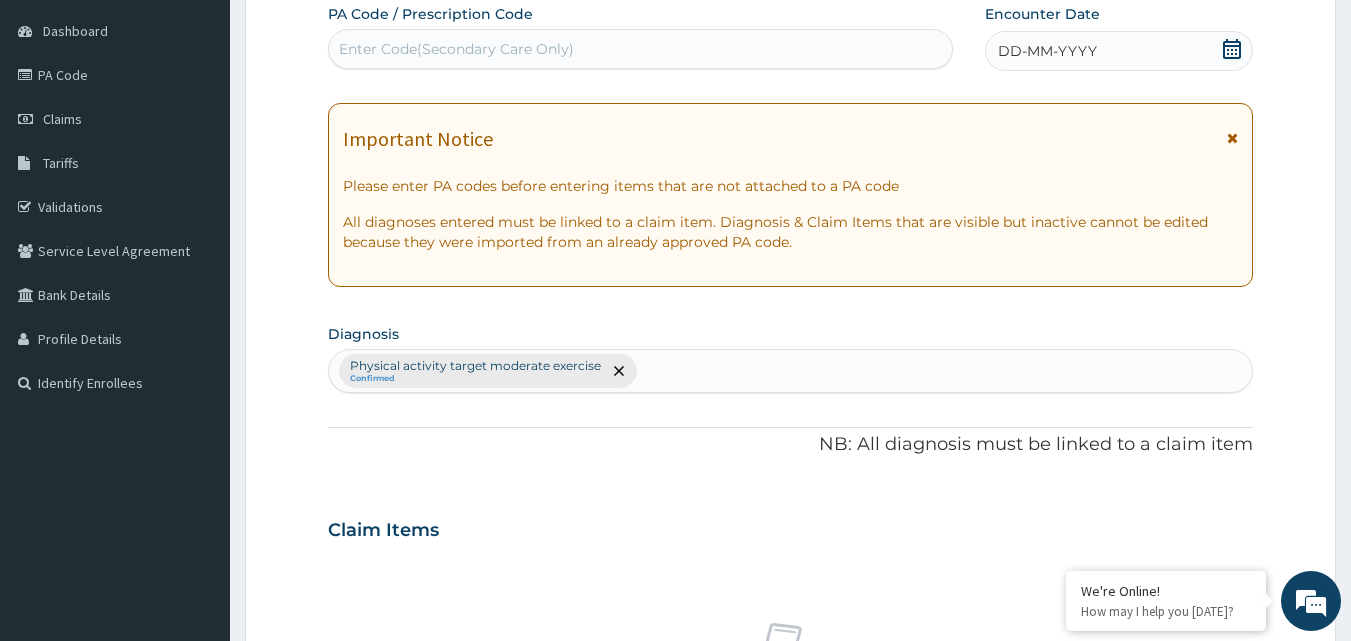 click on "Enter Code(Secondary Care Only)" at bounding box center (641, 49) 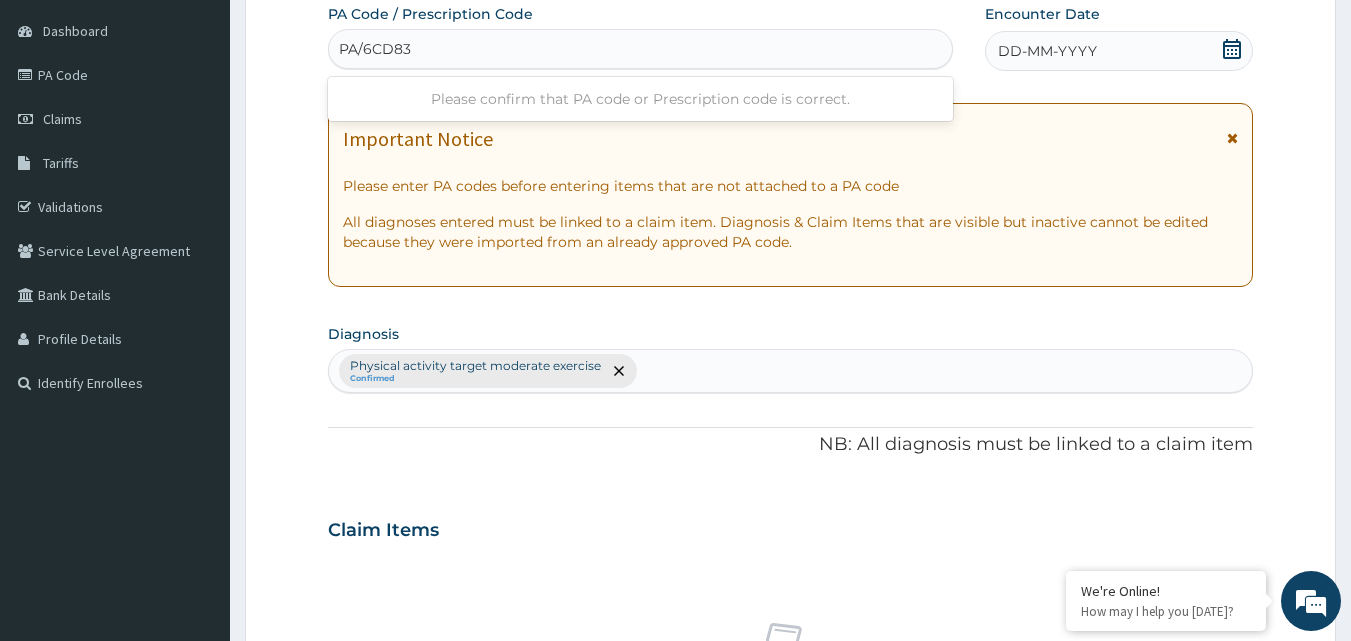 type on "PA/6CD837" 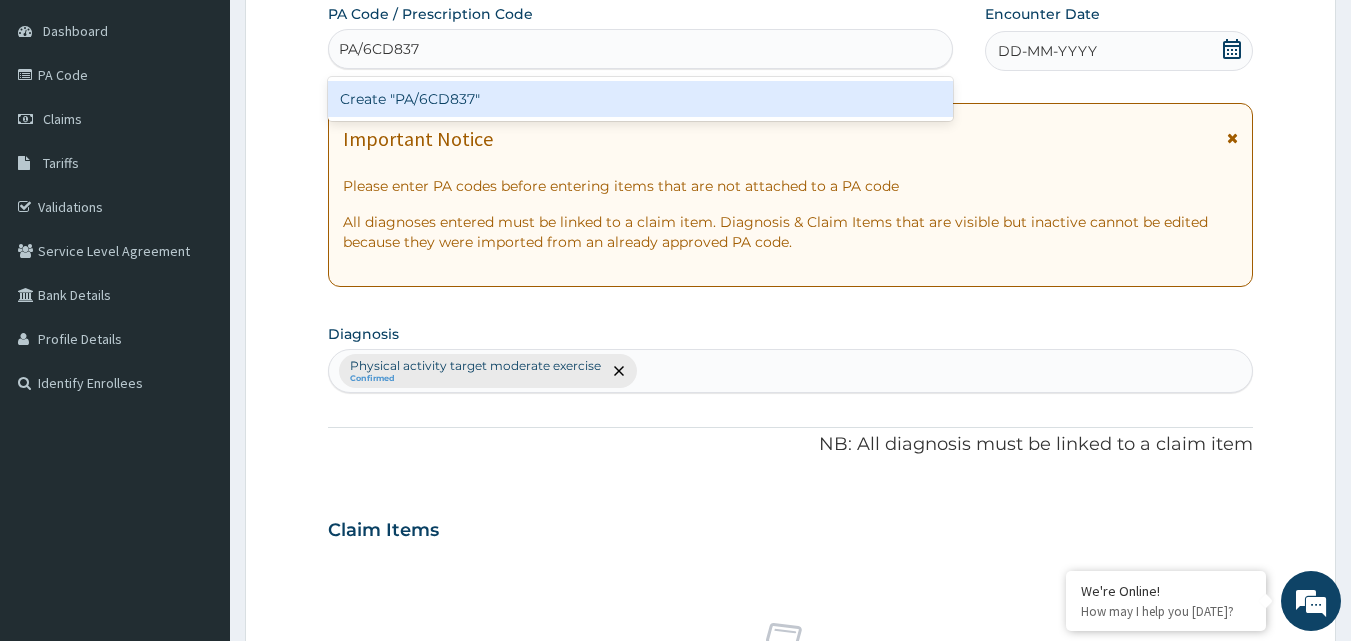 click on "Create "PA/6CD837"" at bounding box center [641, 99] 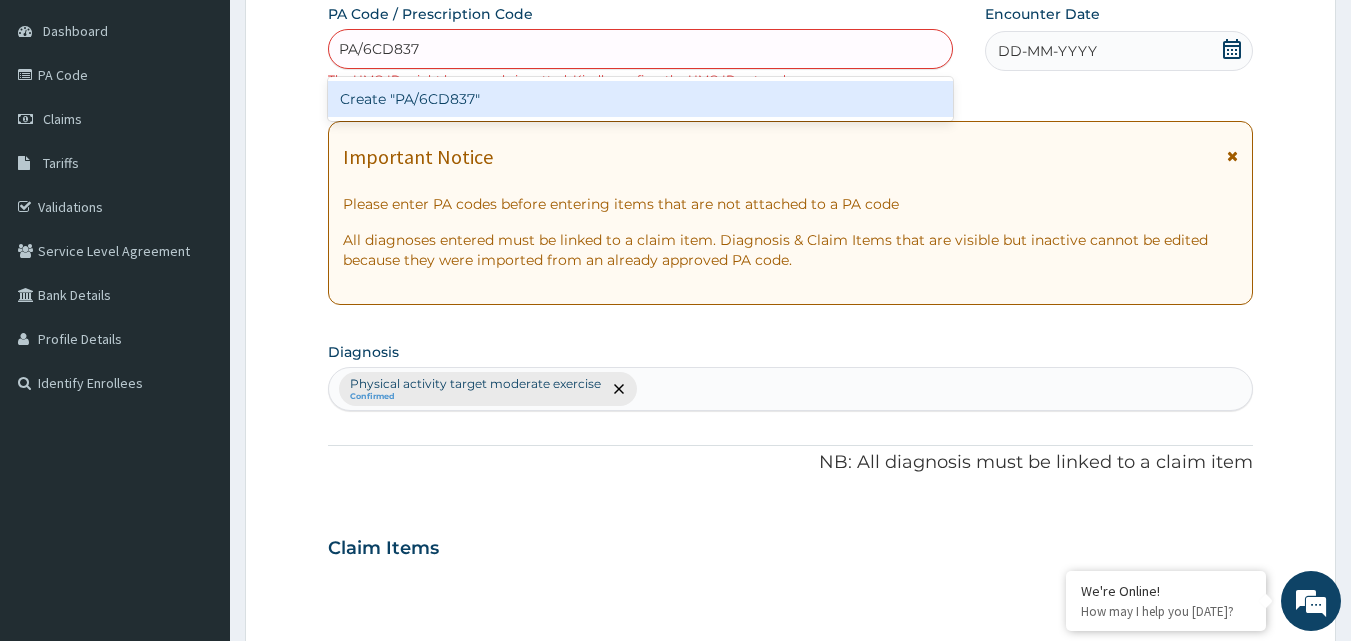 type on "PA/6CD837" 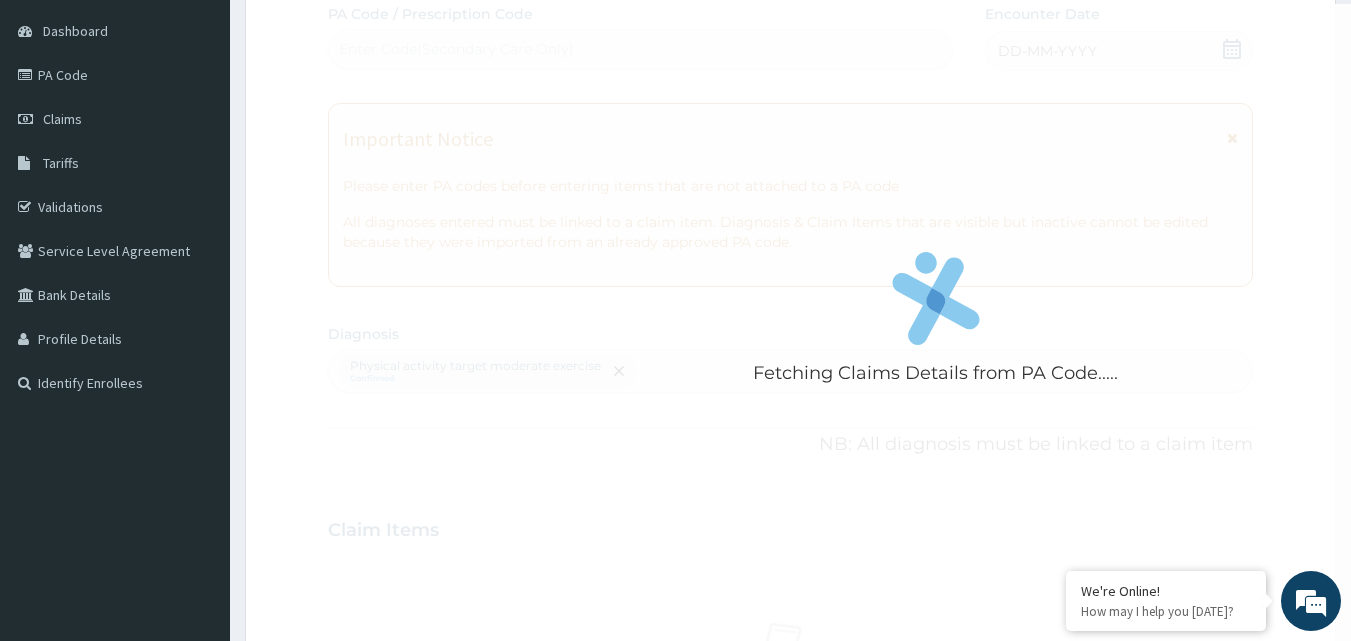 click on "Fetching Claims Details from PA Code..... PA Code / Prescription Code Enter Code(Secondary Care Only) Encounter Date DD-MM-YYYY Important Notice Please enter PA codes before entering items that are not attached to a PA code   All diagnoses entered must be linked to a claim item. Diagnosis & Claim Items that are visible but inactive cannot be edited because they were imported from an already approved PA code. Diagnosis Physical activity target moderate exercise Confirmed NB: All diagnosis must be linked to a claim item Claim Items No claim item Types Select Type Item Select Item Pair Diagnosis Physical activity target moder... Unit Price 0 Add Comment" at bounding box center [791, 524] 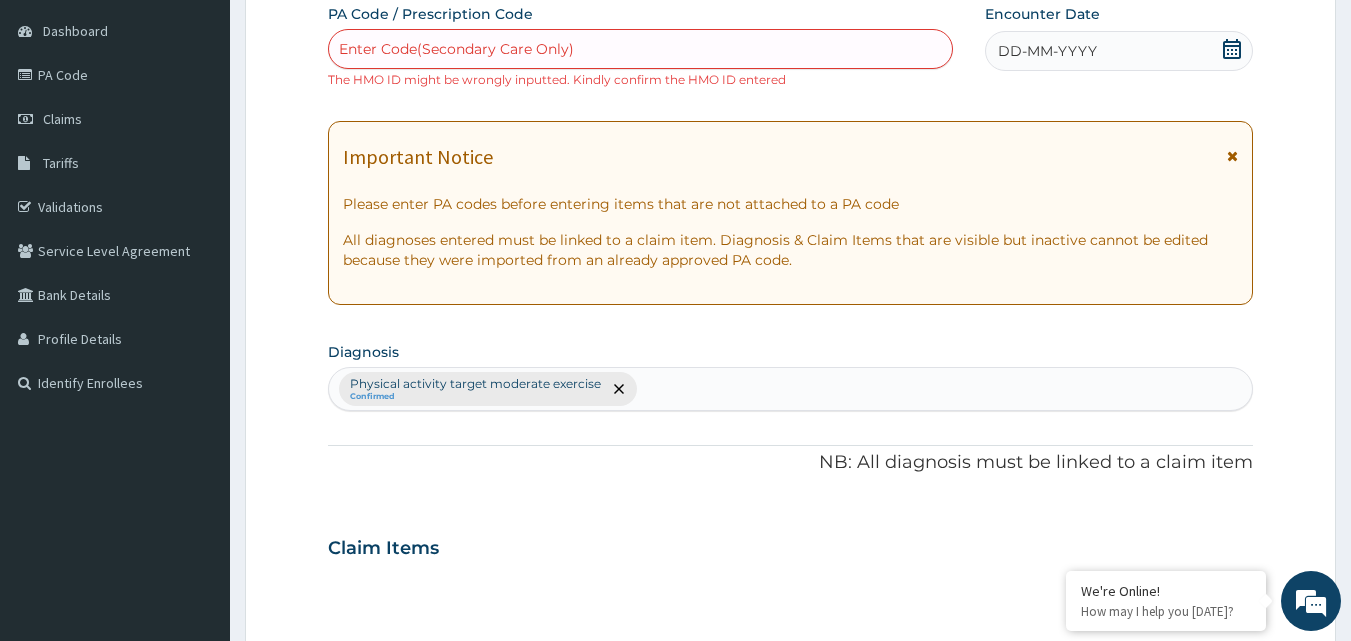 click on "Enter Code(Secondary Care Only)" at bounding box center (641, 49) 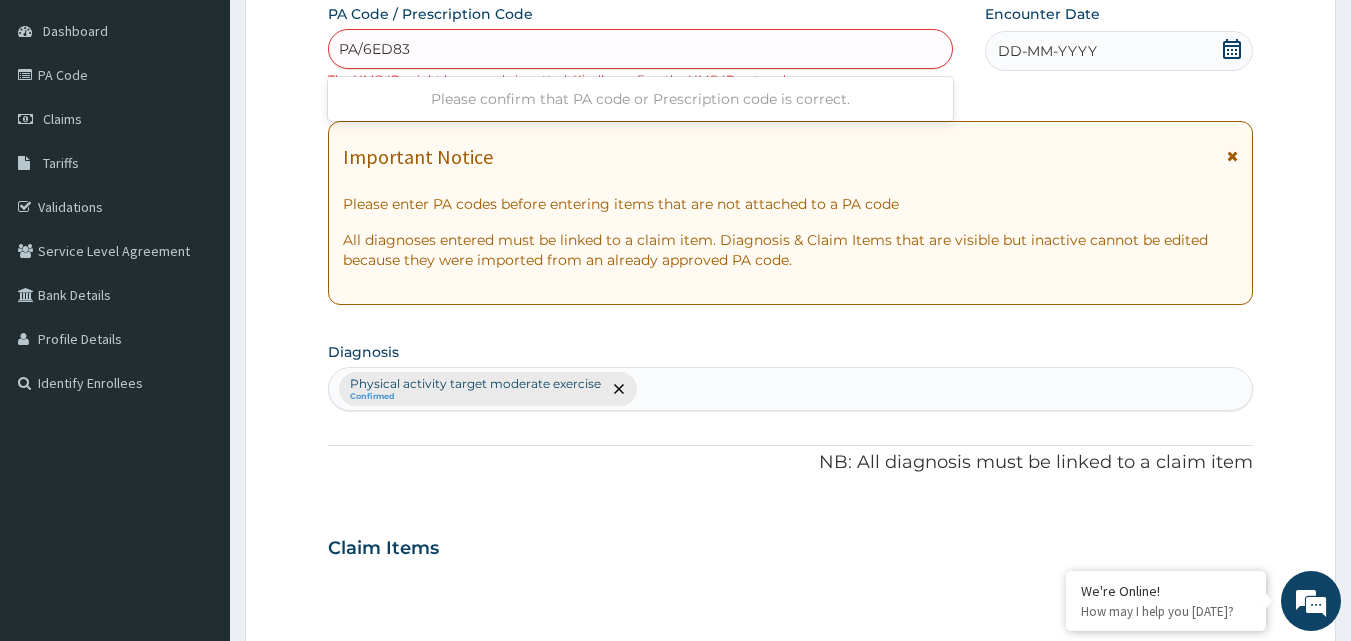 type on "PA/6ED837" 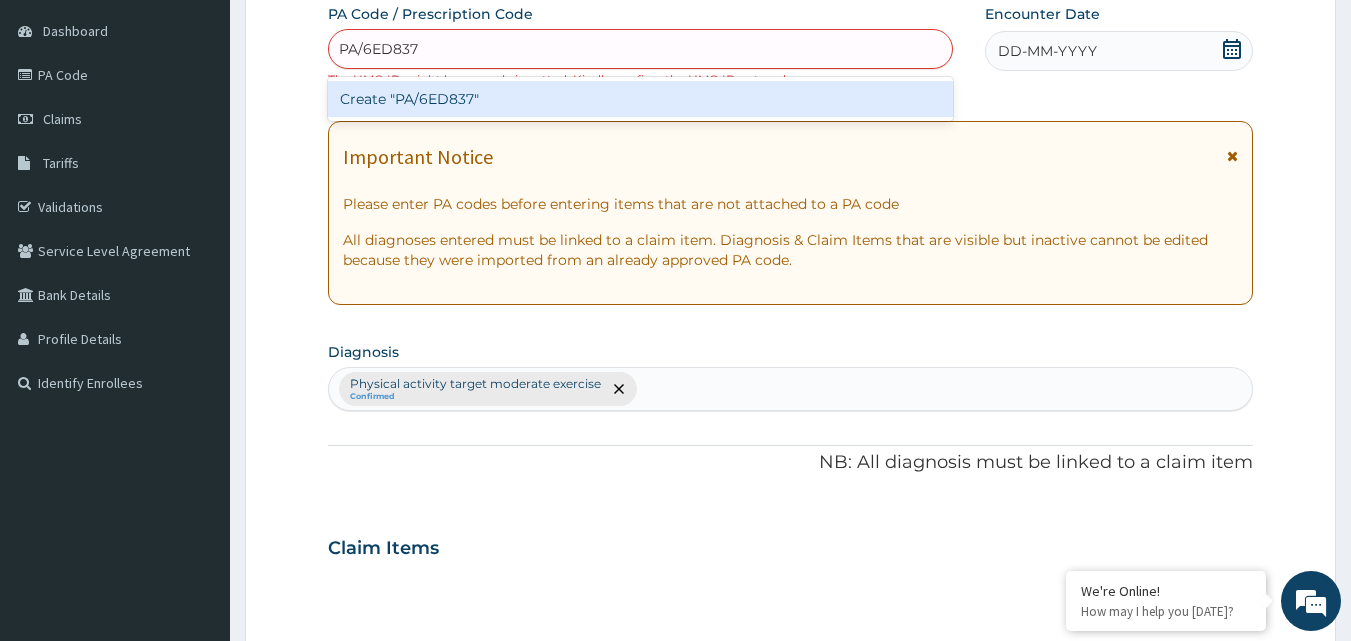 click on "Create "PA/6ED837"" at bounding box center [641, 99] 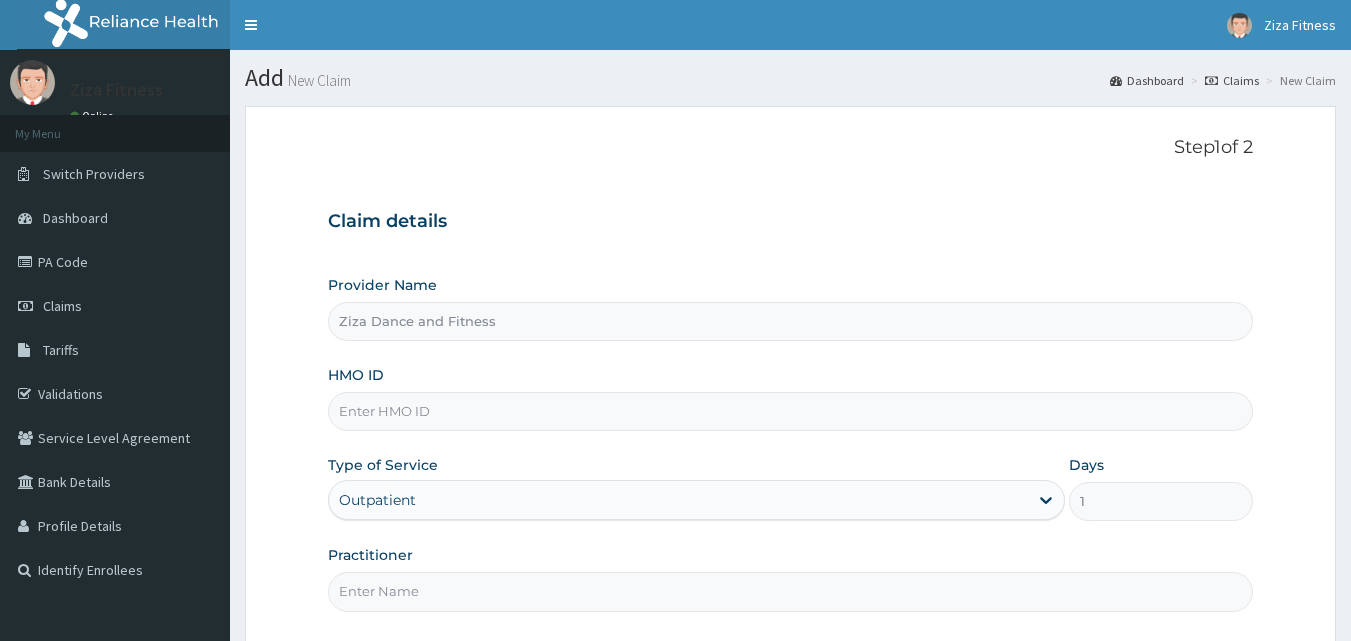 scroll, scrollTop: 0, scrollLeft: 0, axis: both 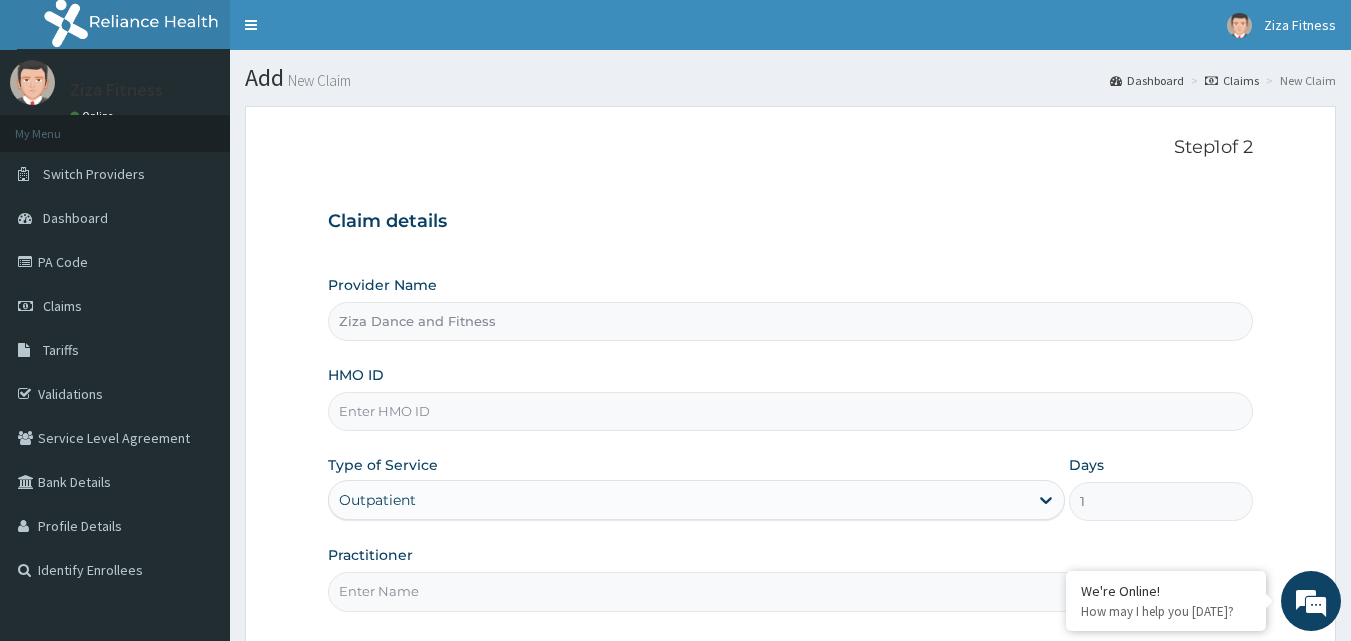 click on "Provider Name Ziza Dance and Fitness HMO ID Type of Service Outpatient Days 1 Practitioner" at bounding box center [791, 443] 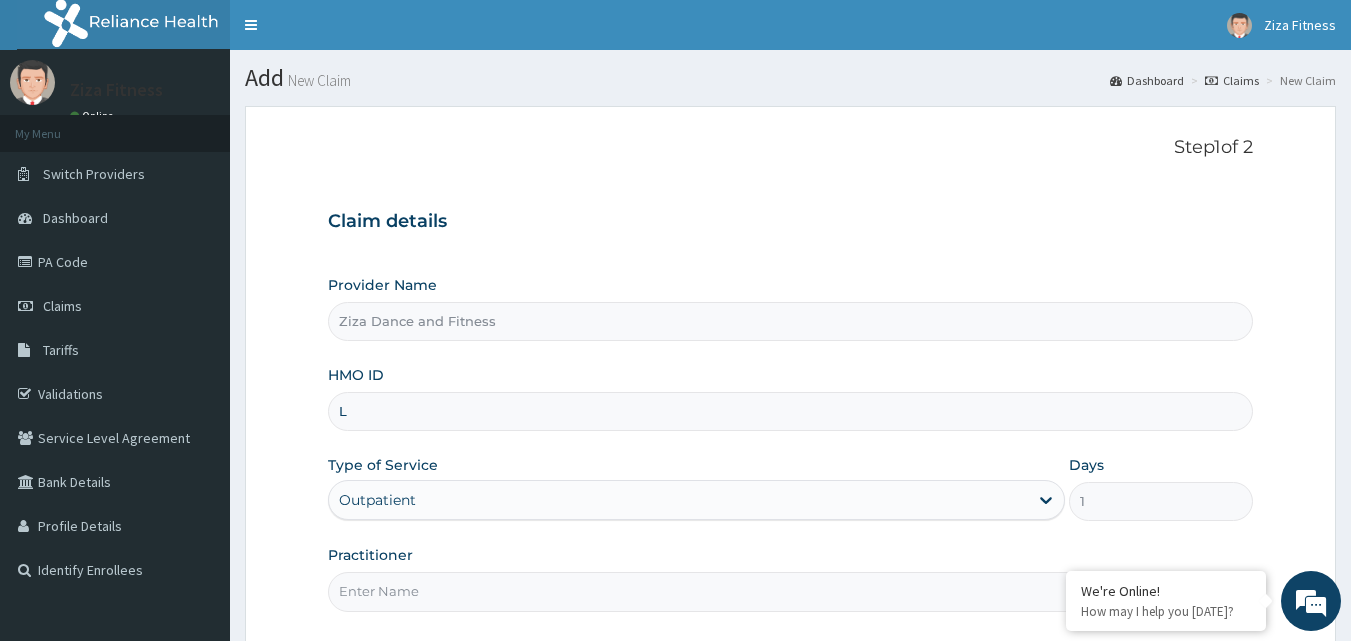 scroll, scrollTop: 0, scrollLeft: 0, axis: both 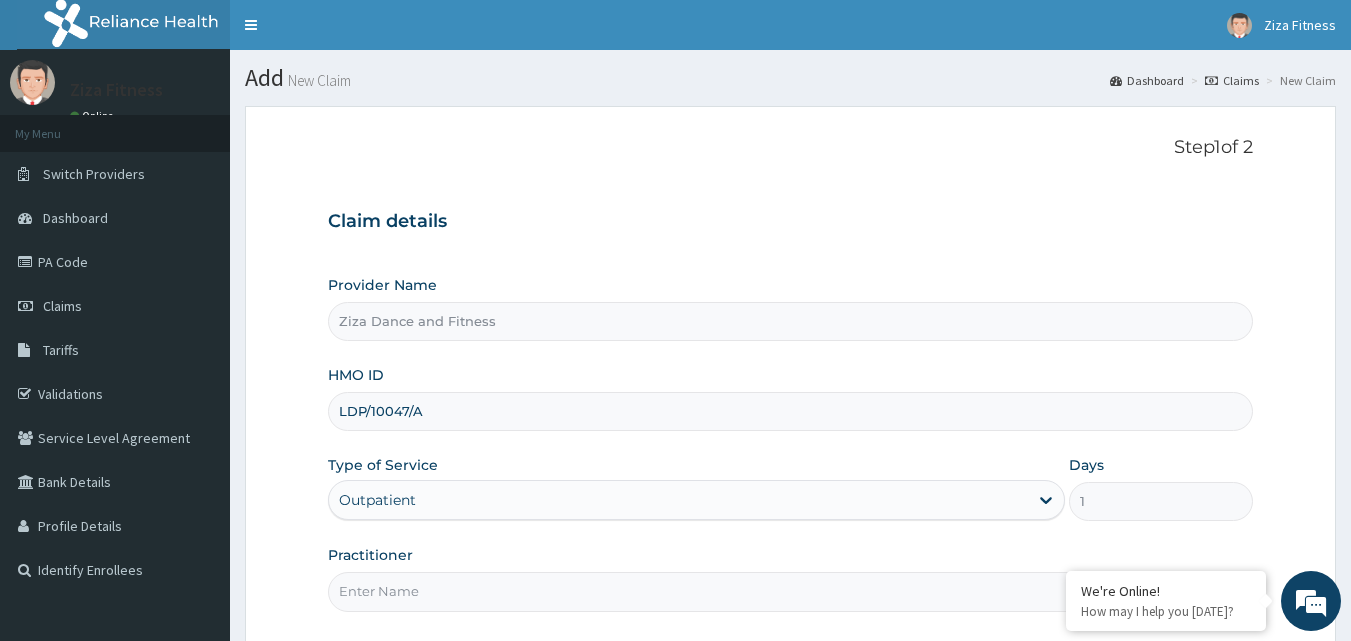 type on "LDP/10047/A" 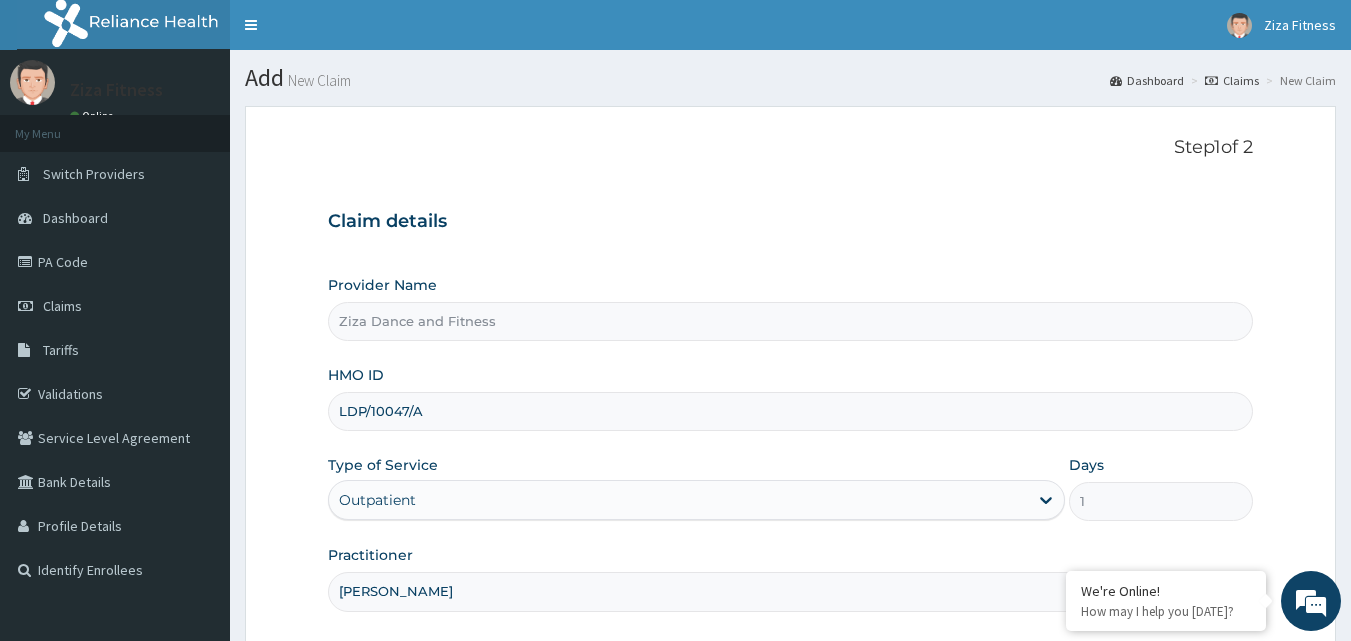 scroll, scrollTop: 187, scrollLeft: 0, axis: vertical 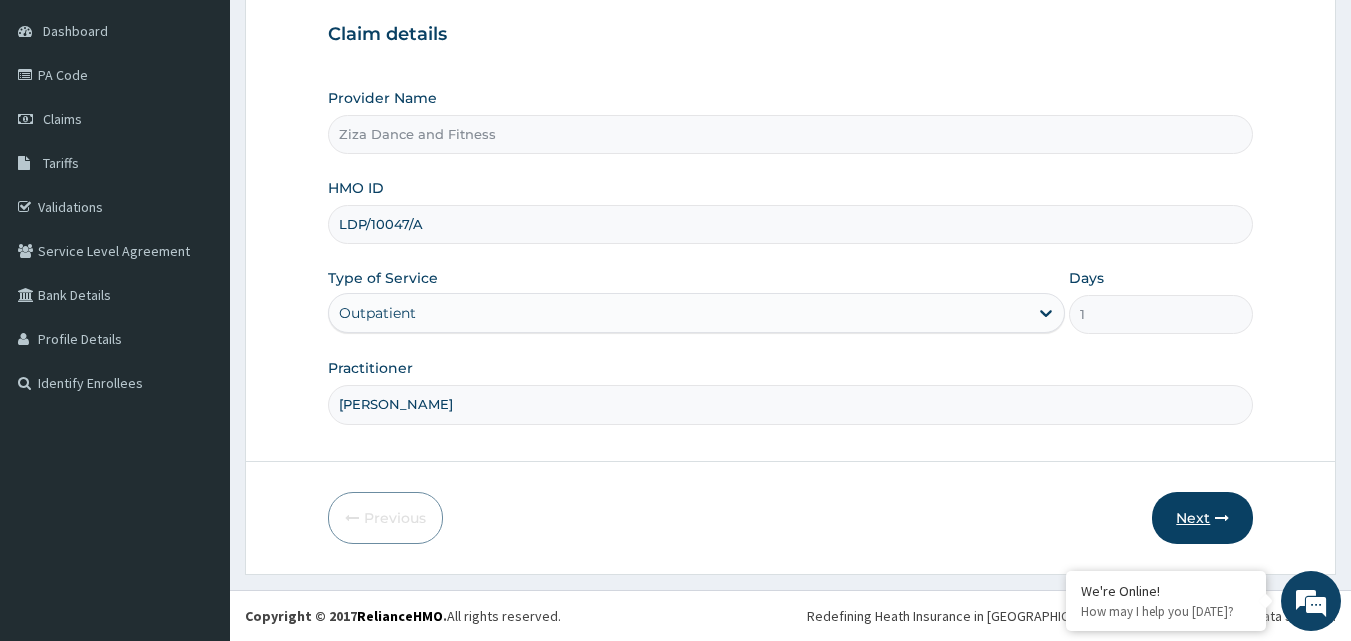 type on "DR NDIFREKE SENEWO" 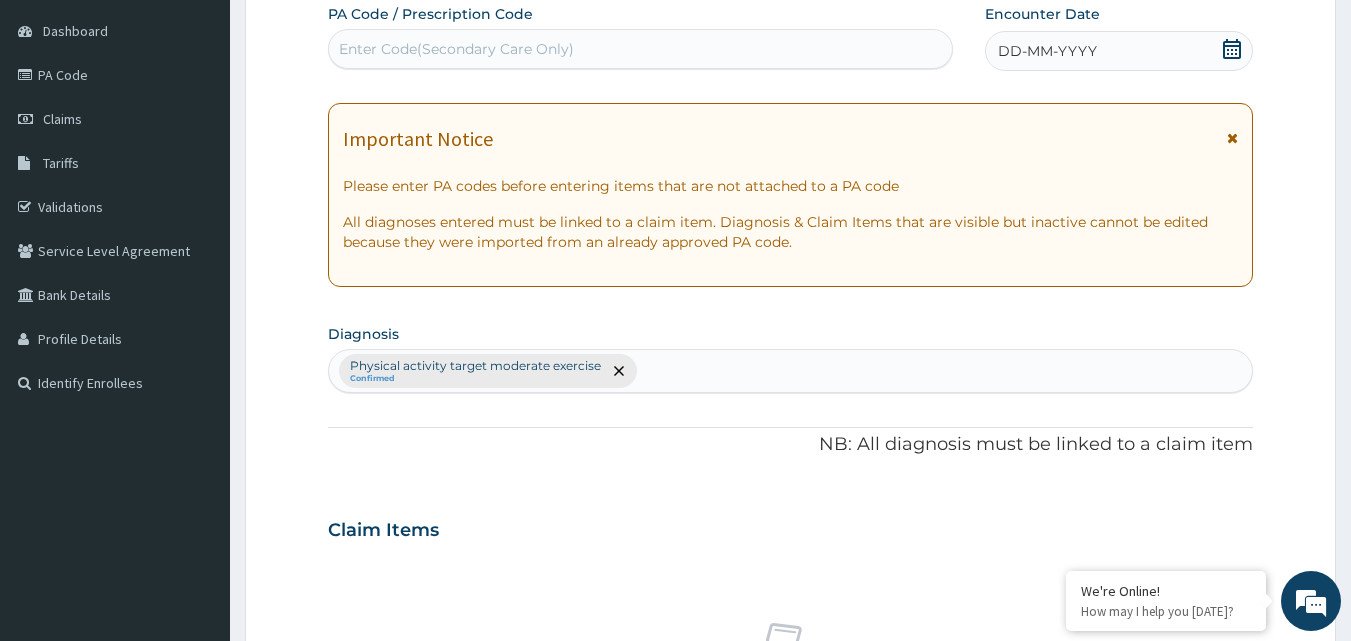 click on "Enter Code(Secondary Care Only)" at bounding box center (641, 49) 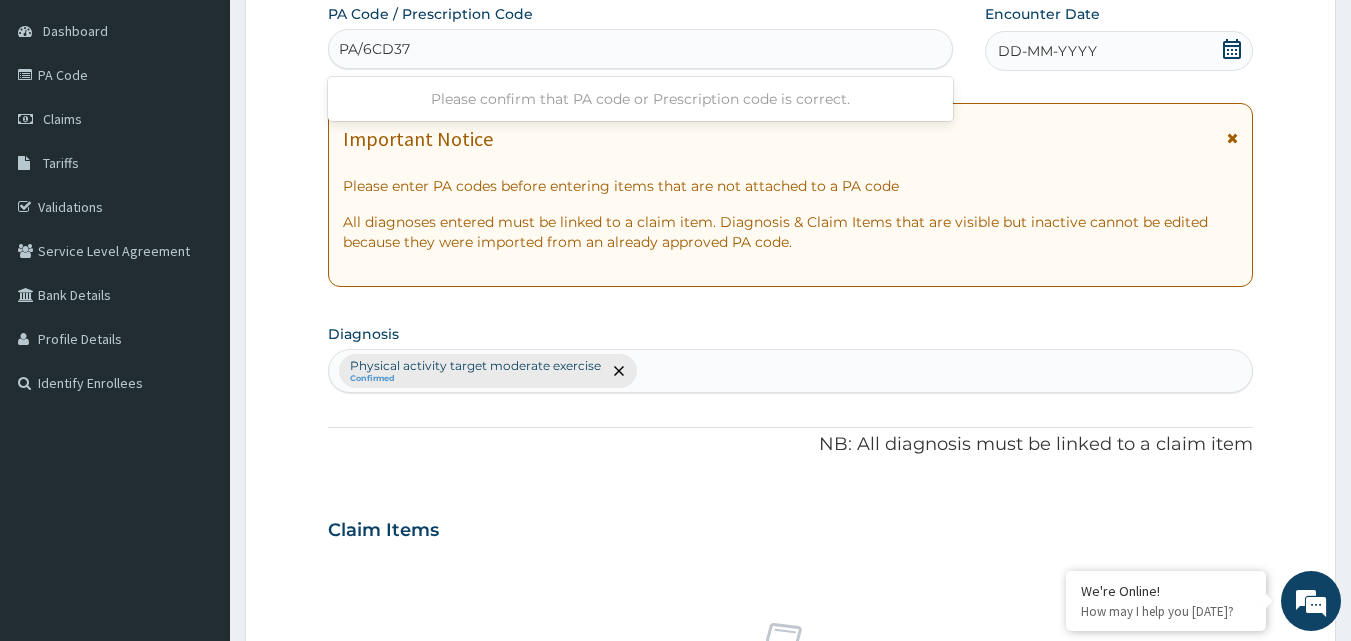 click on "PA/6CD37" at bounding box center [375, 49] 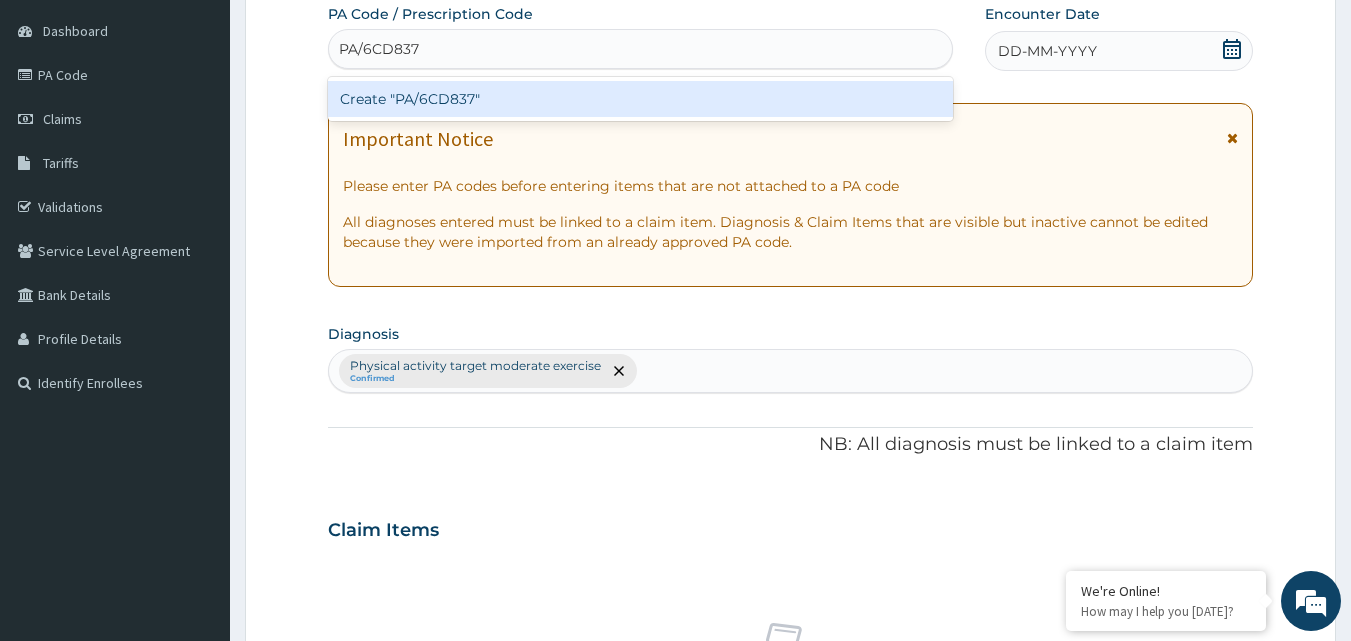 click on "Create "PA/6CD837"" at bounding box center [641, 99] 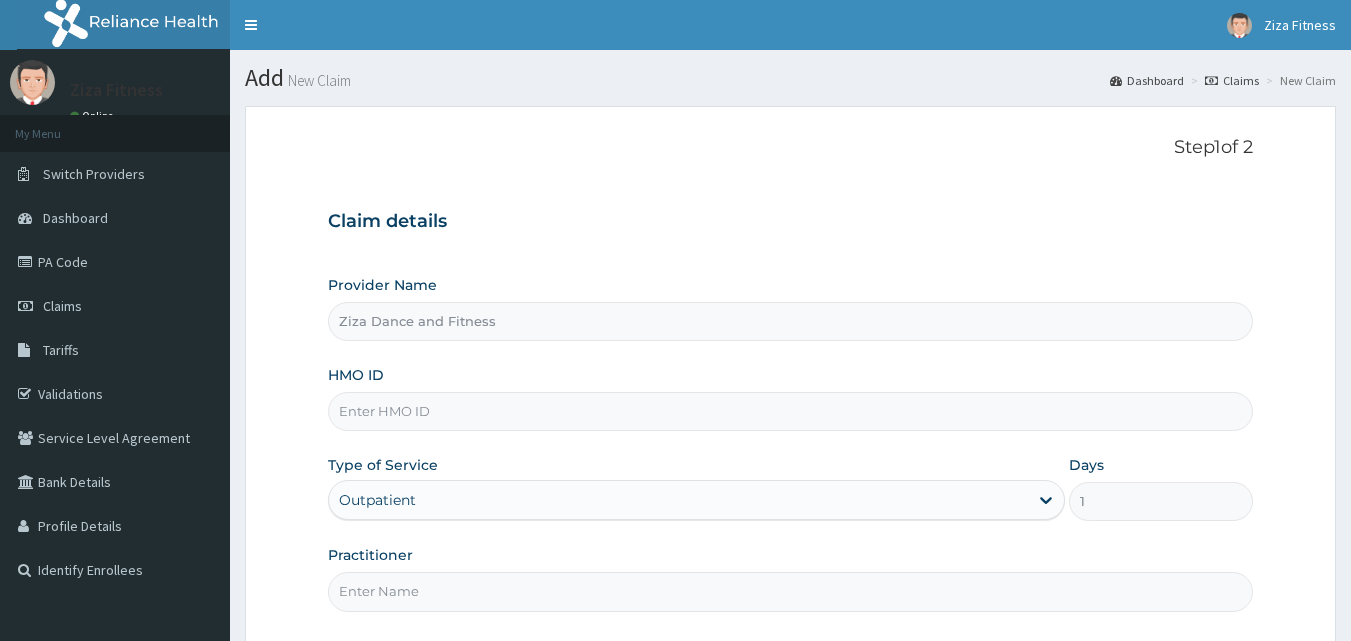 scroll, scrollTop: 0, scrollLeft: 0, axis: both 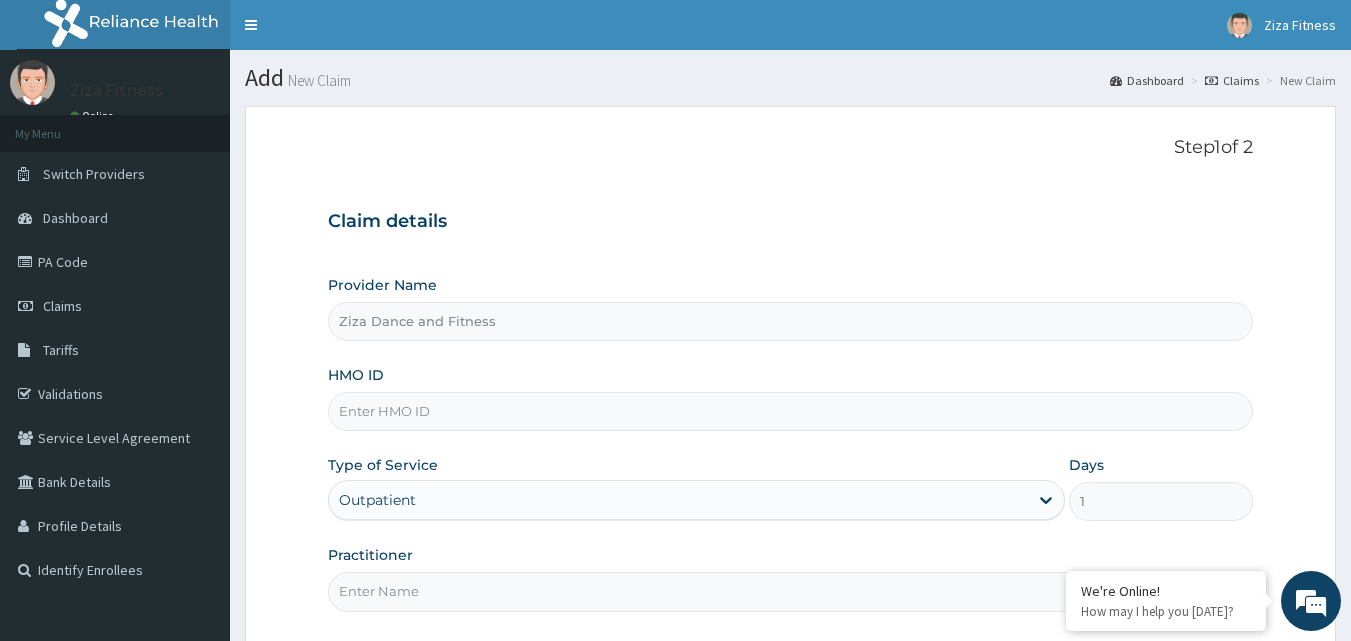 click on "HMO ID" at bounding box center (791, 411) 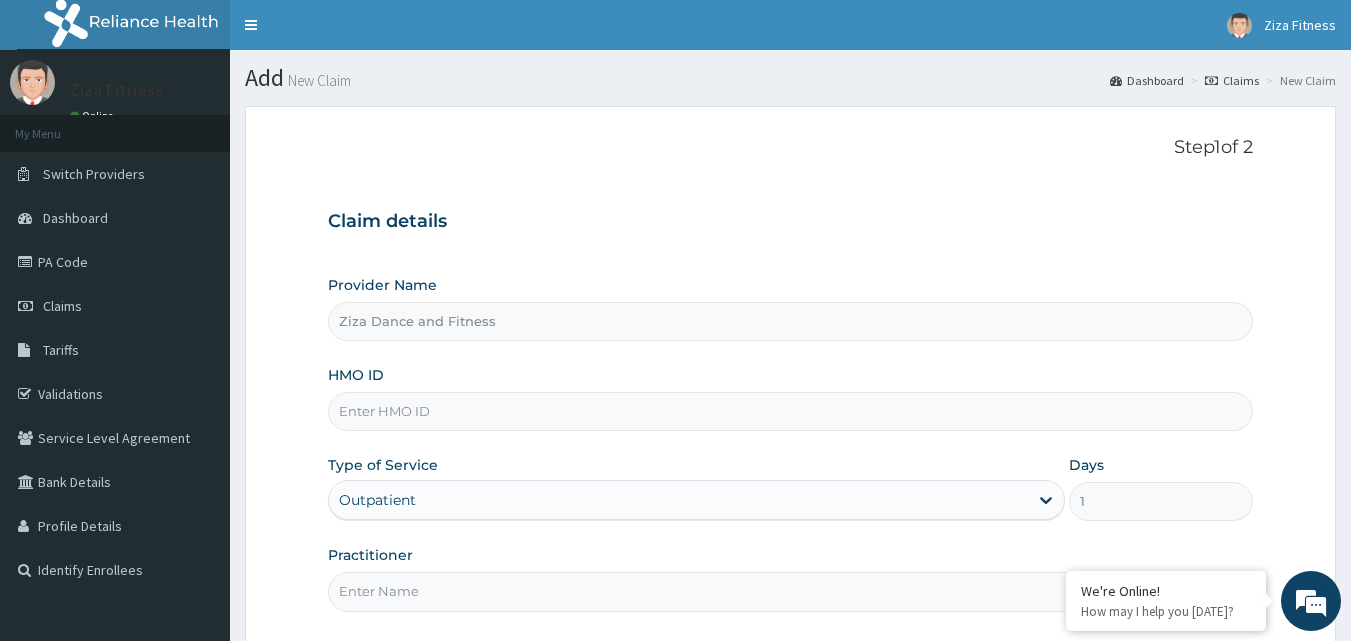 scroll, scrollTop: 0, scrollLeft: 0, axis: both 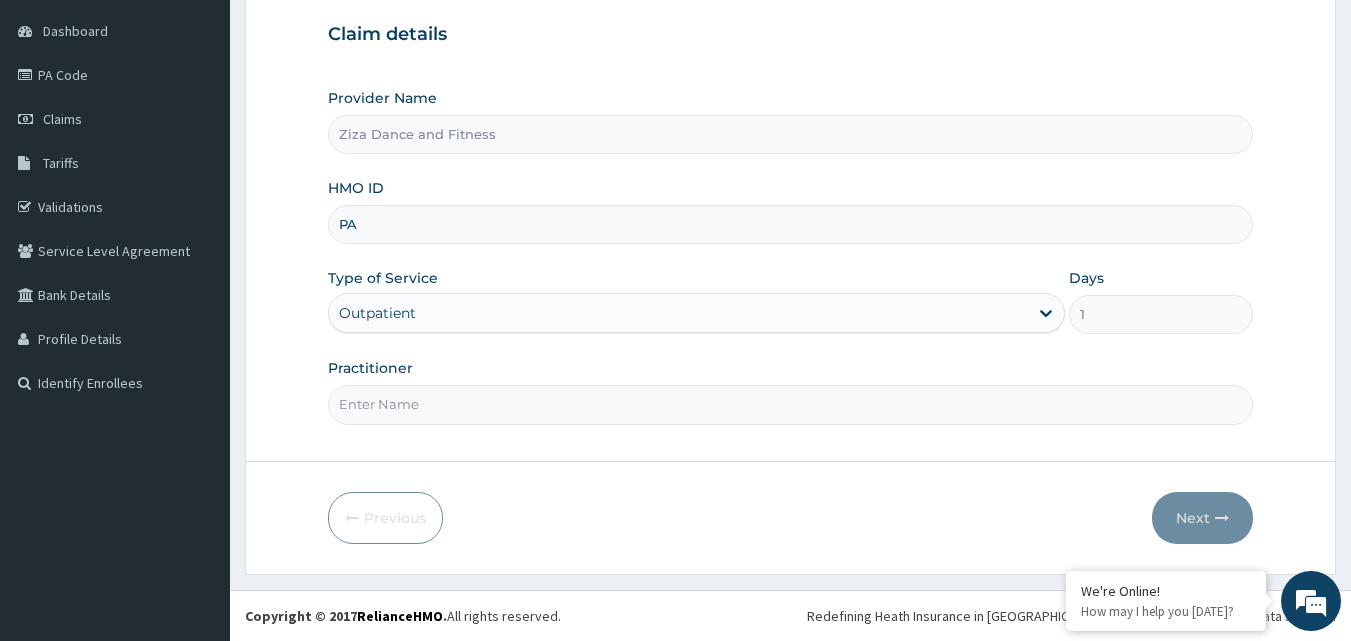 type on "P" 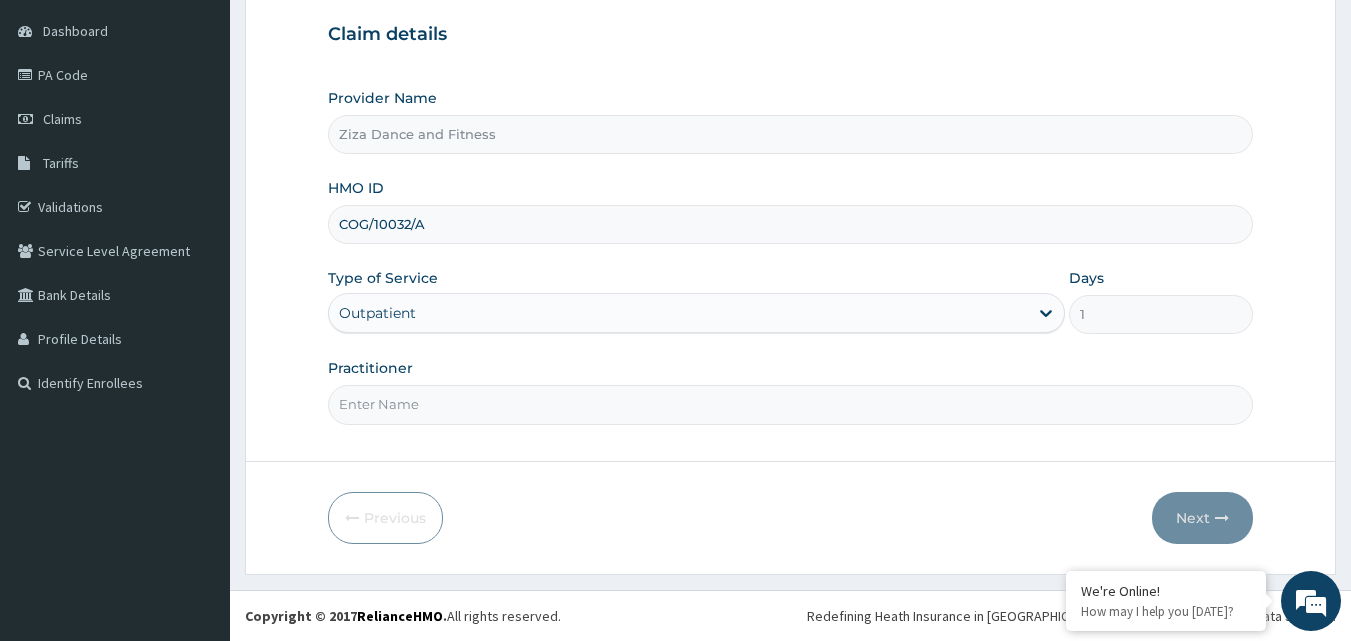 click on "COG/10032/A" at bounding box center [791, 224] 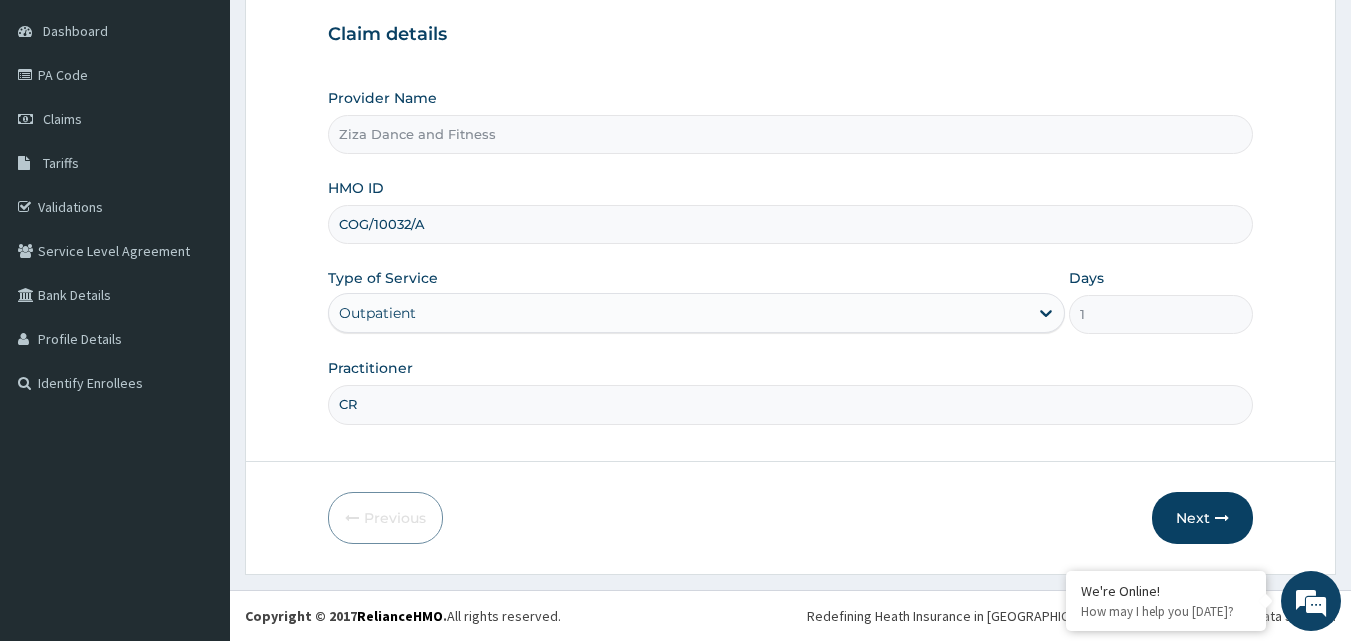 type on "C" 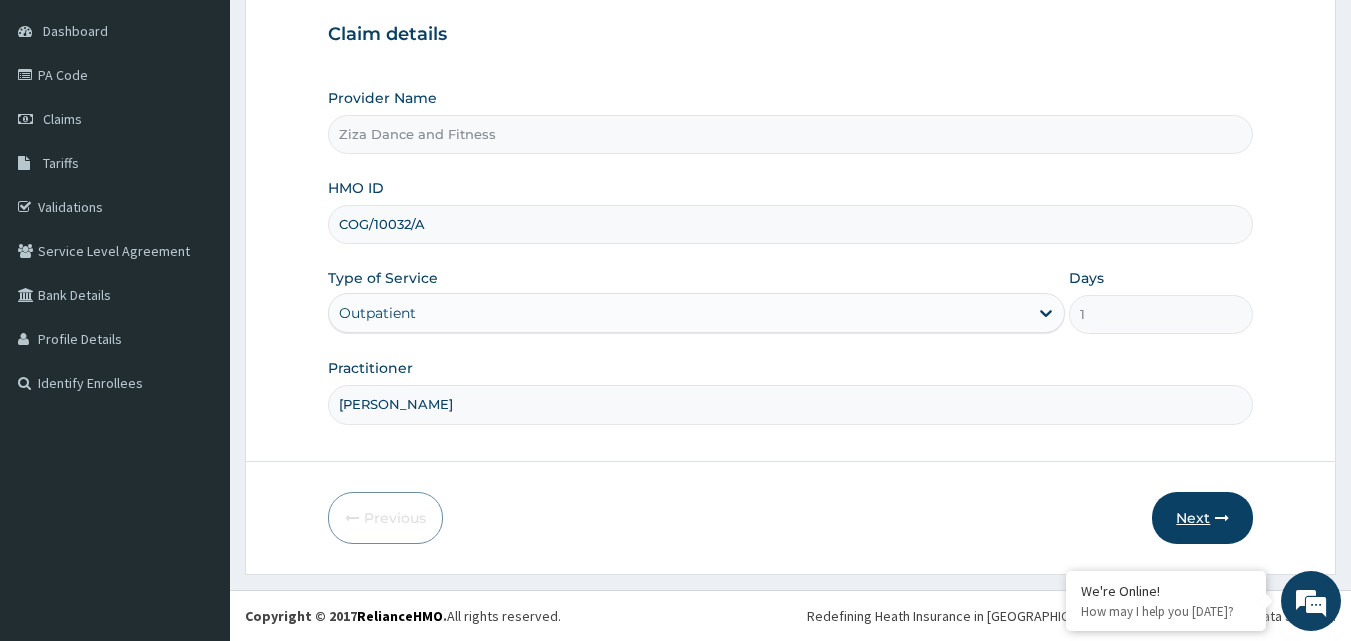 type on "DR NDIFREKE SENEWO" 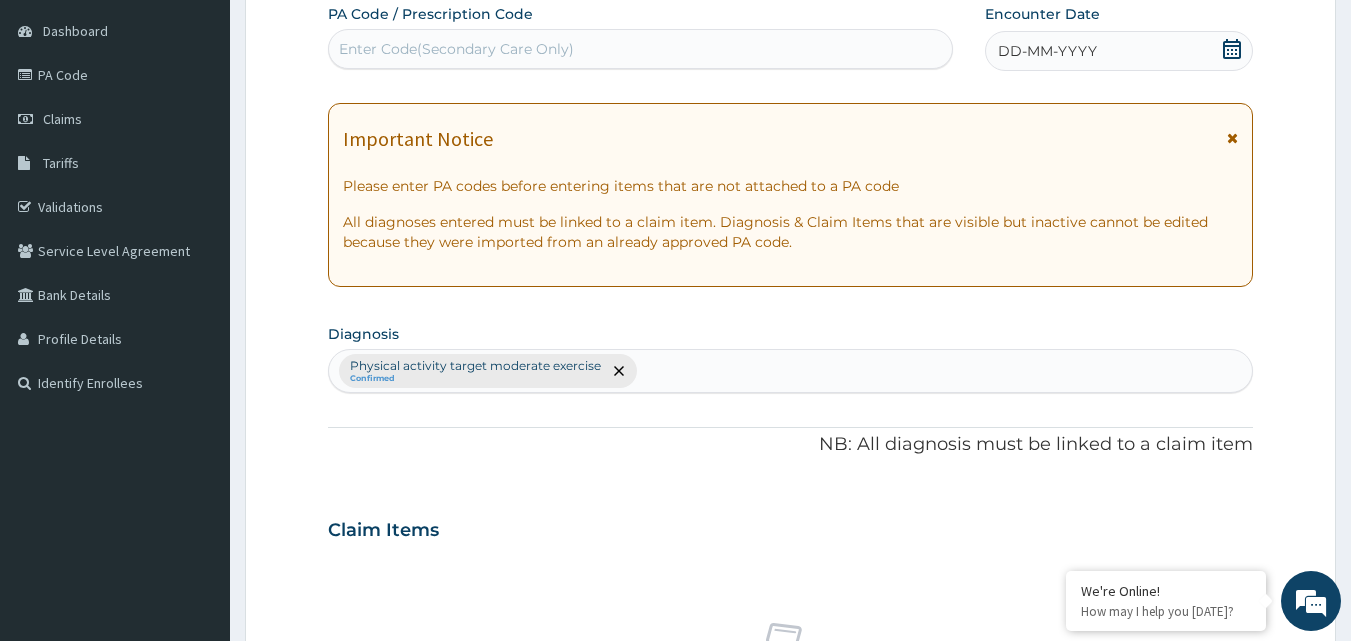 click on "Enter Code(Secondary Care Only)" at bounding box center [456, 49] 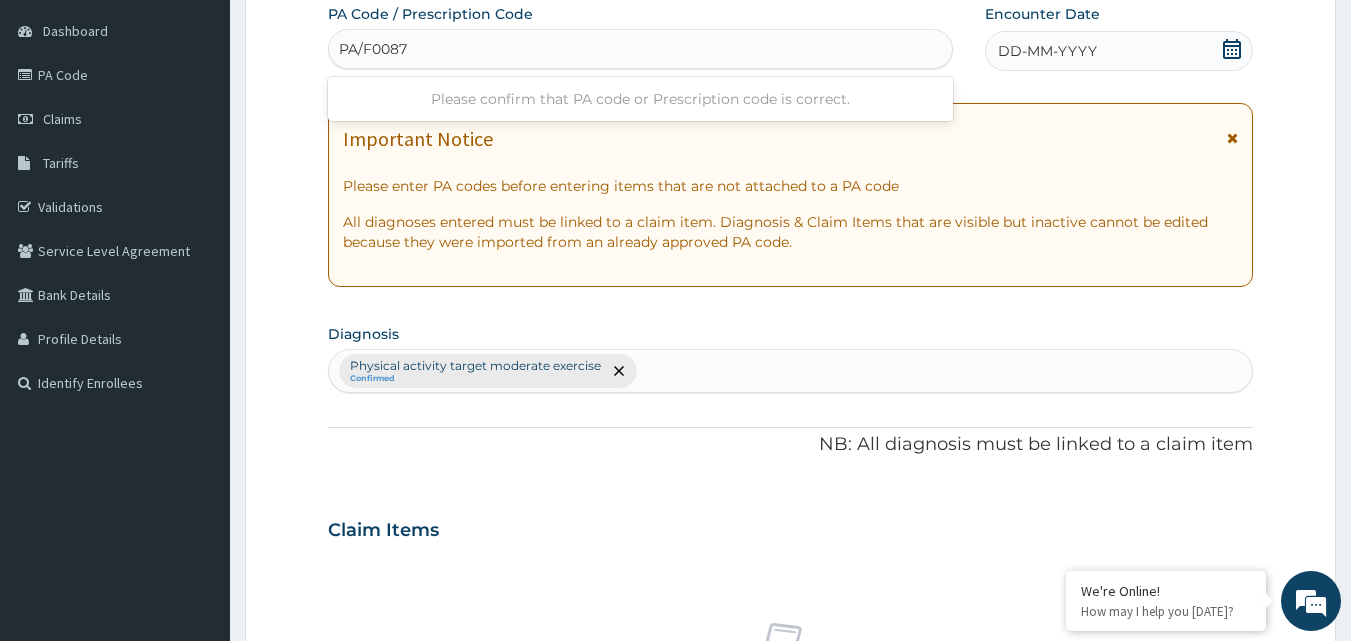 type on "PA/F00878" 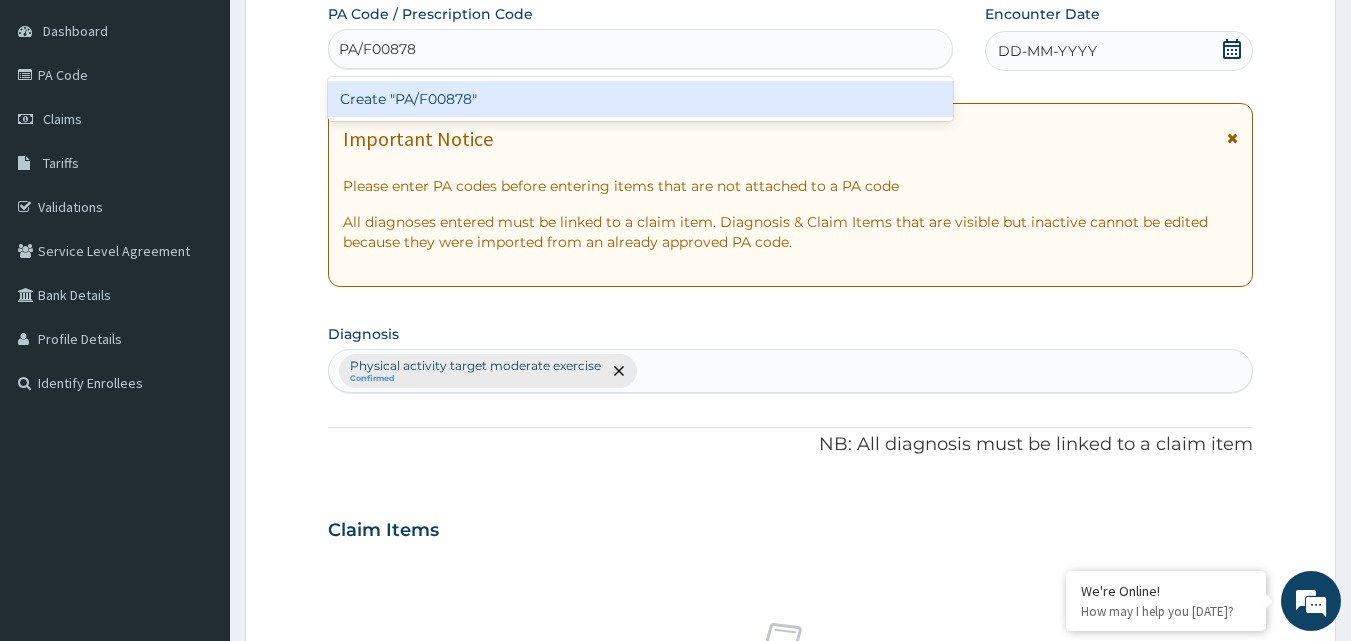 click on "Create "PA/F00878"" at bounding box center [641, 99] 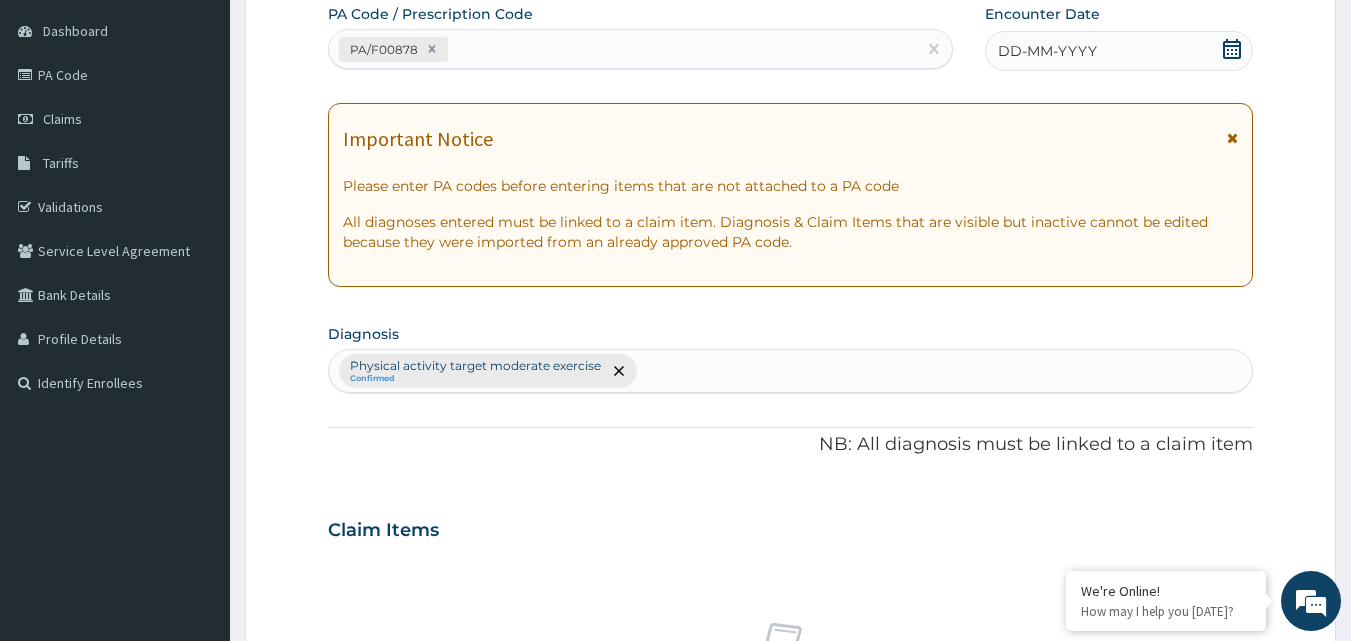 click on "DD-MM-YYYY" at bounding box center [1047, 51] 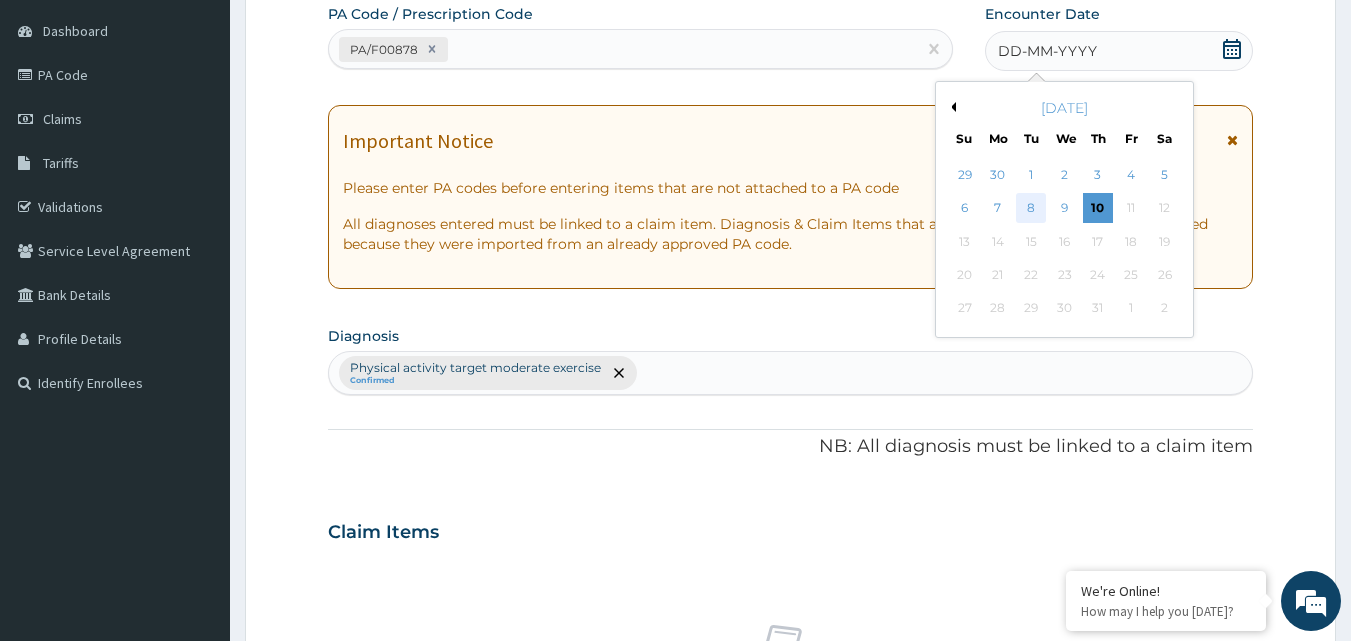 click on "8" at bounding box center [1032, 209] 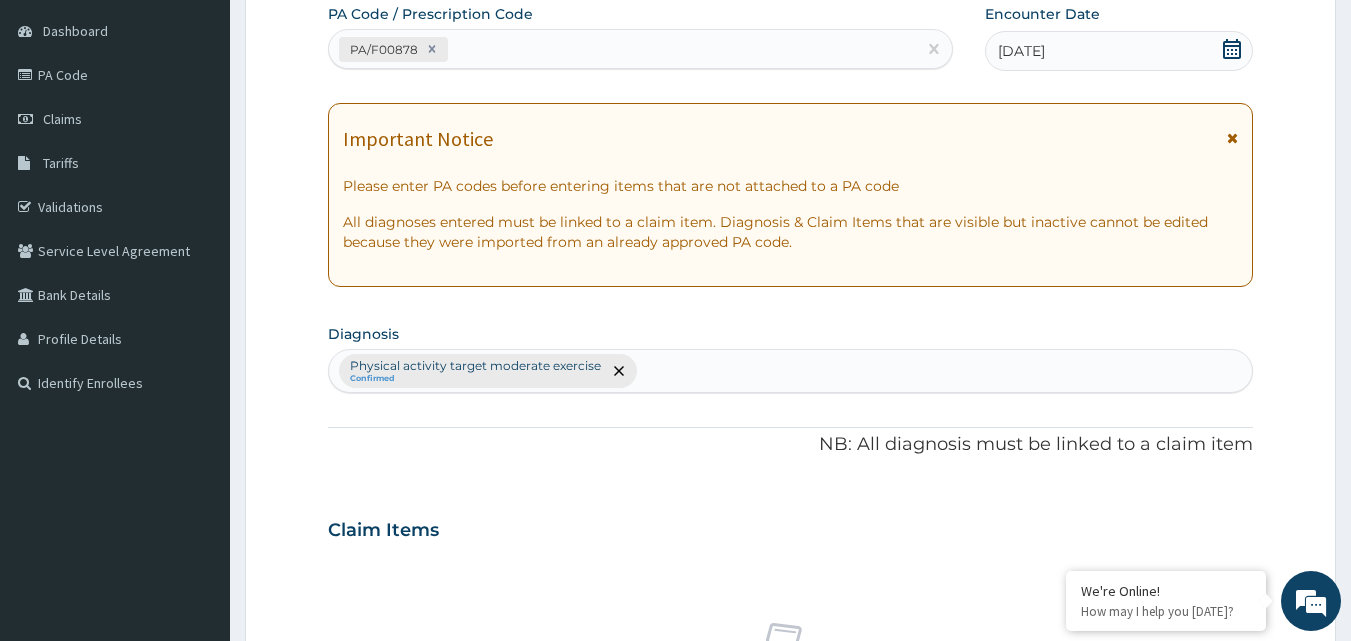click on "Important Notice Please enter PA codes before entering items that are not attached to a PA code   All diagnoses entered must be linked to a claim item. Diagnosis & Claim Items that are visible but inactive cannot be edited because they were imported from an already approved PA code." at bounding box center [791, 195] 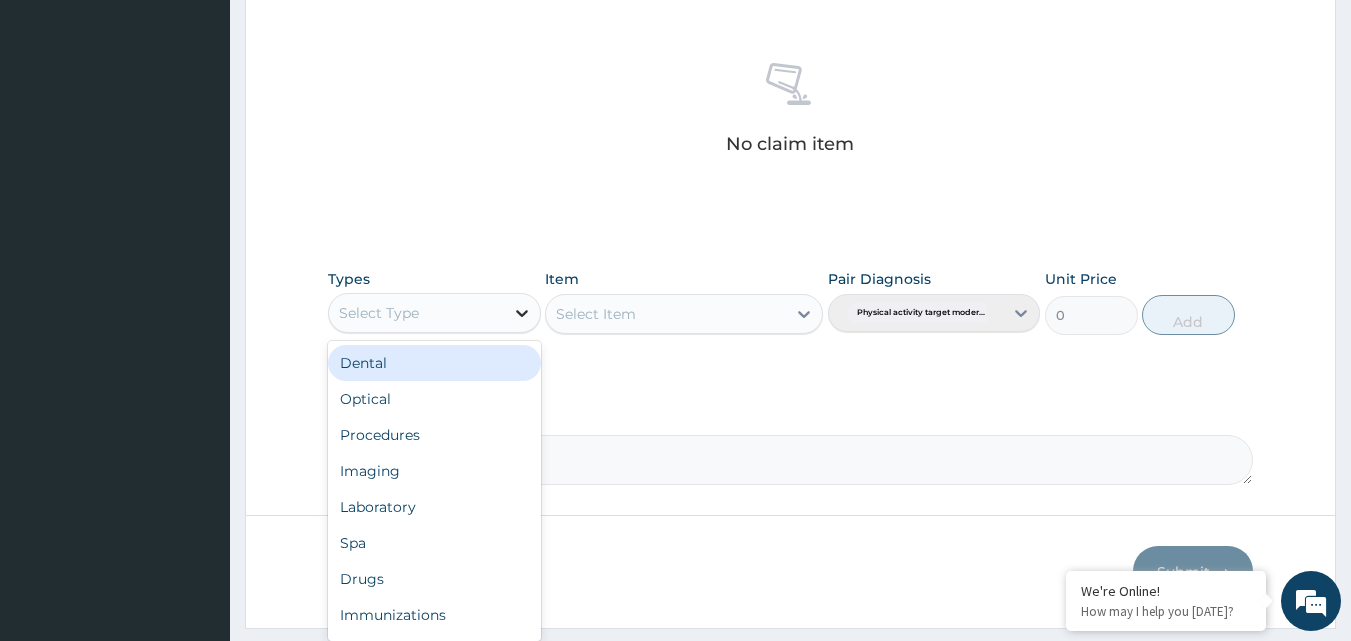 click 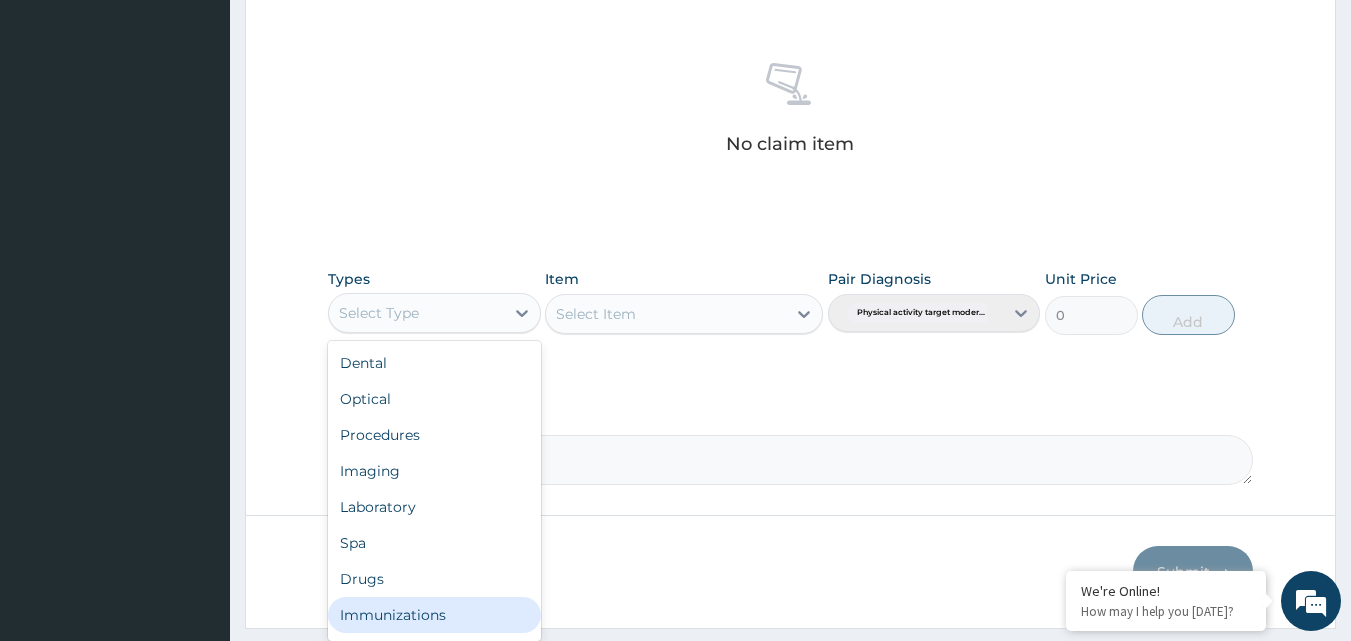 scroll, scrollTop: 68, scrollLeft: 0, axis: vertical 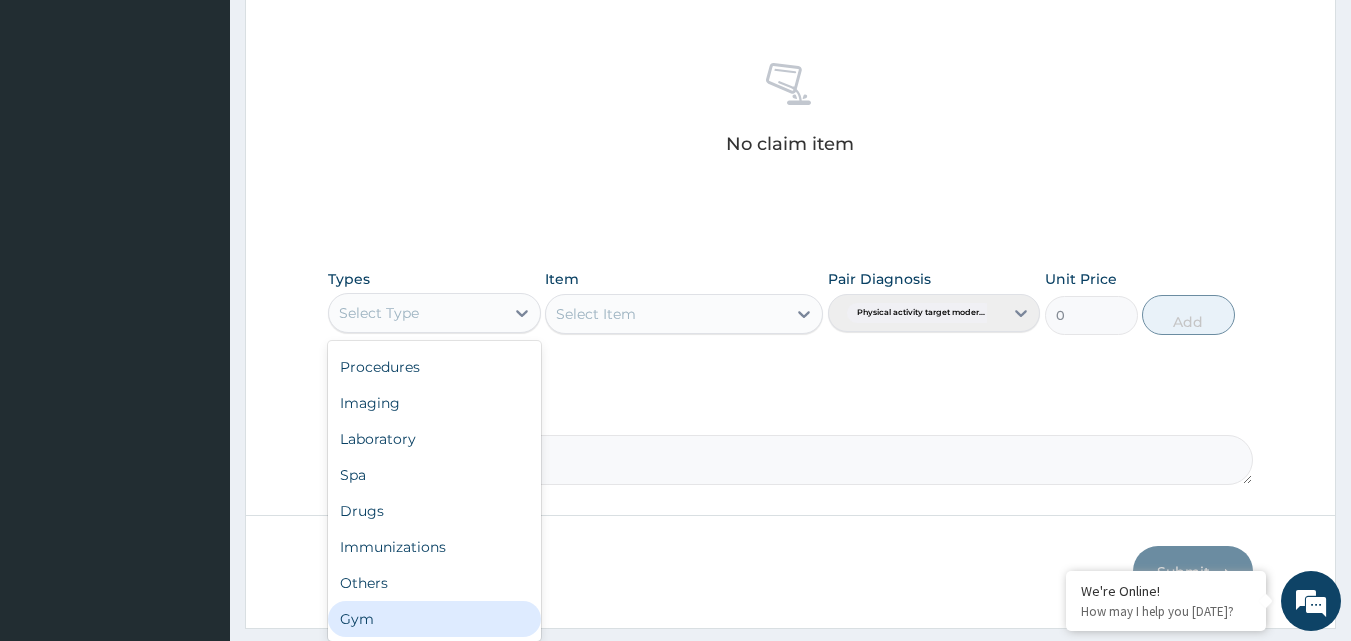 click on "Gym" at bounding box center [434, 619] 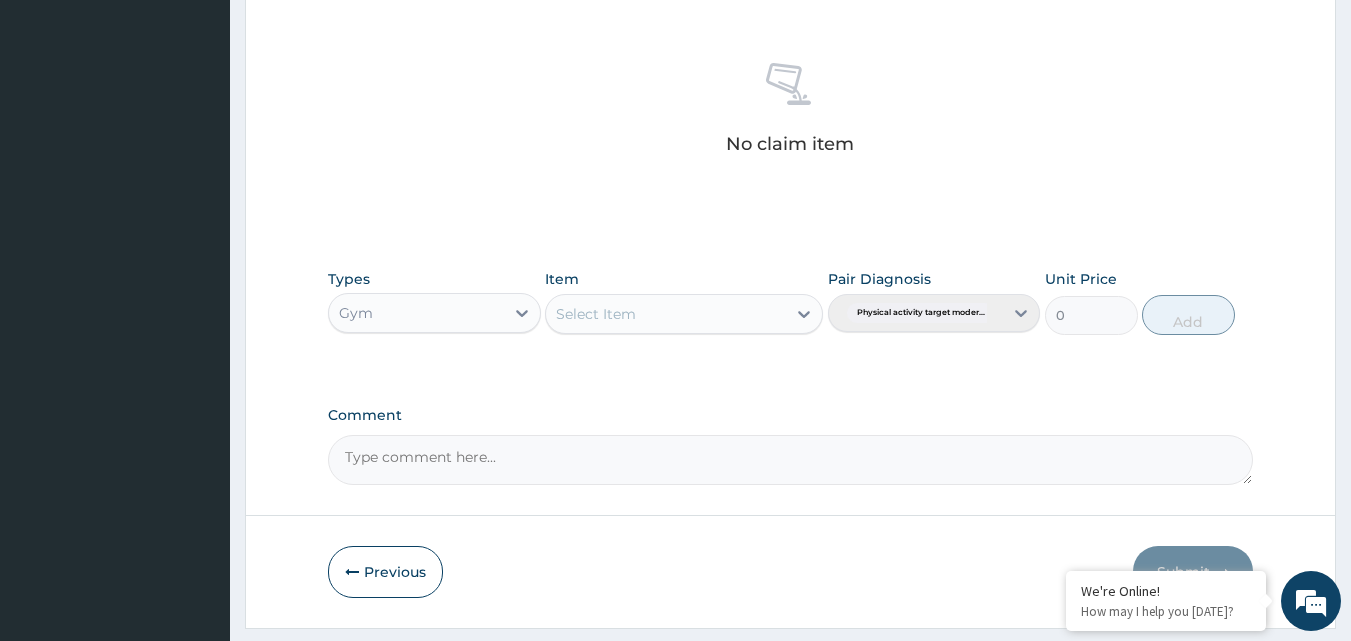 click on "Select Item" at bounding box center [666, 314] 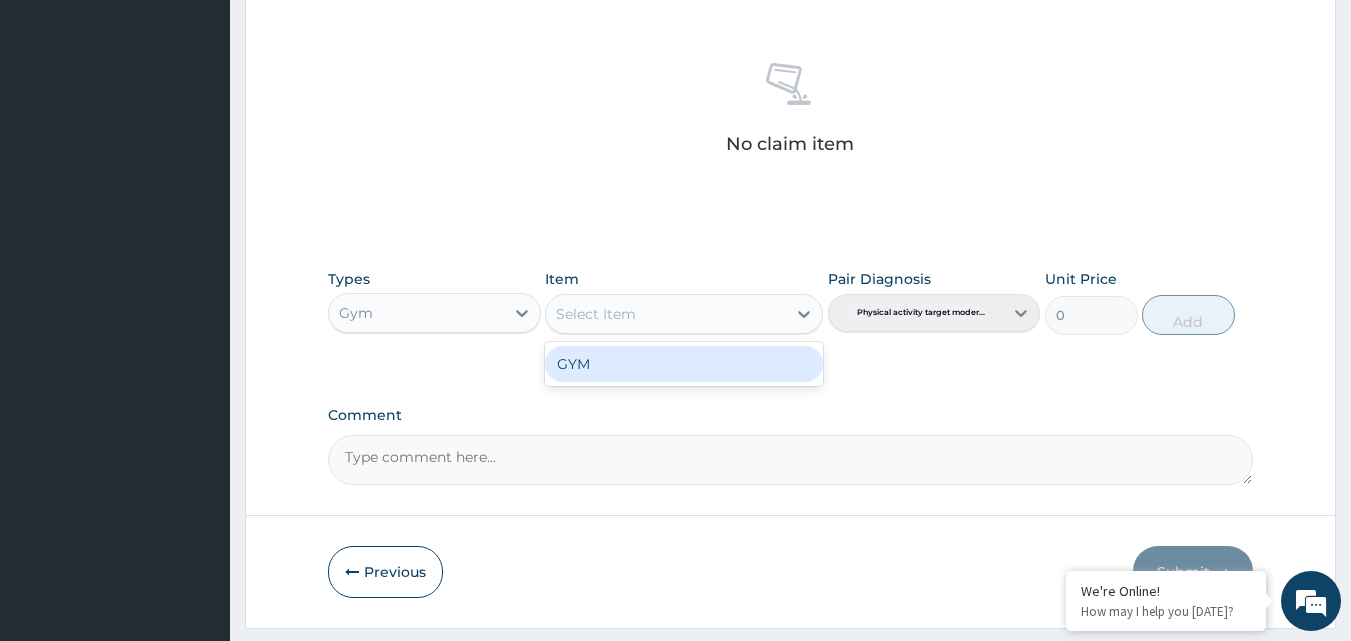 click on "GYM" at bounding box center (684, 364) 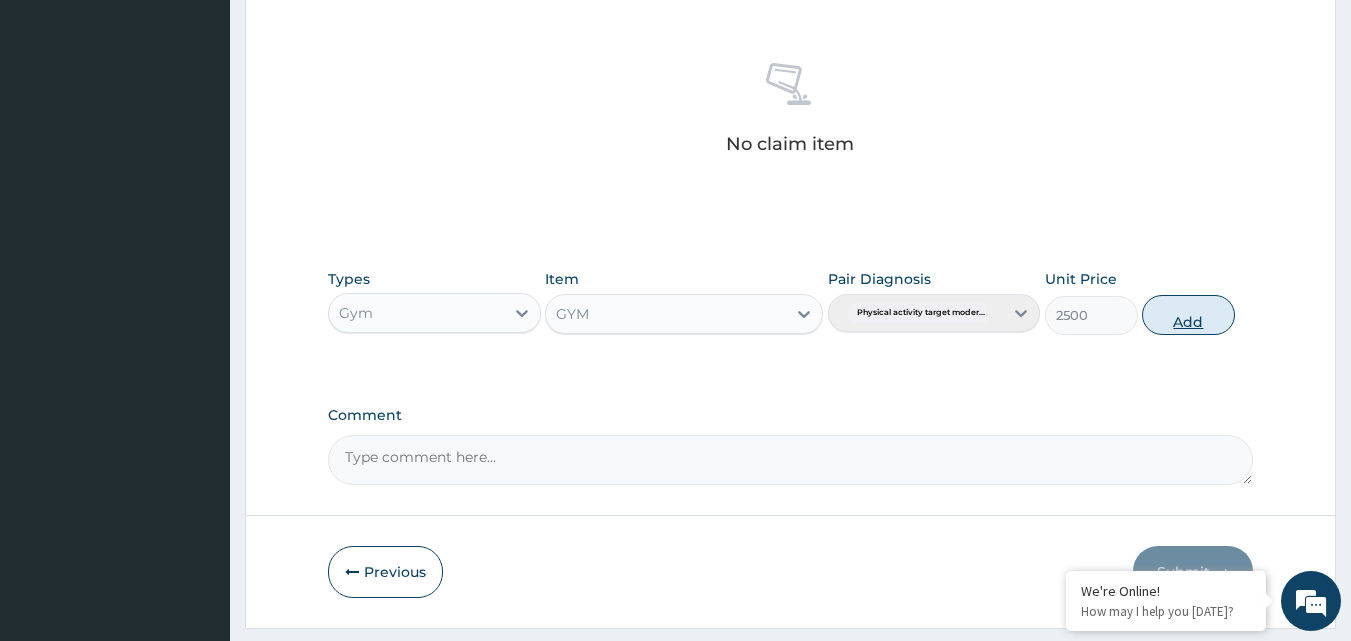 click on "Add" at bounding box center (1188, 315) 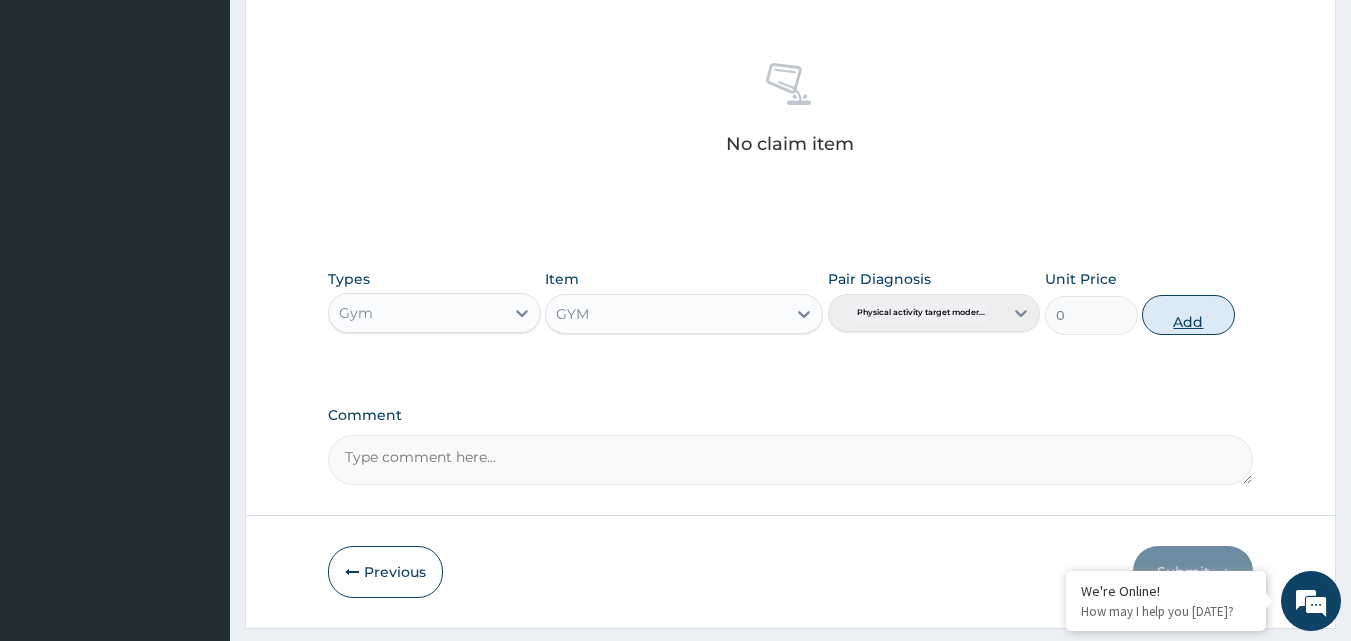scroll, scrollTop: 721, scrollLeft: 0, axis: vertical 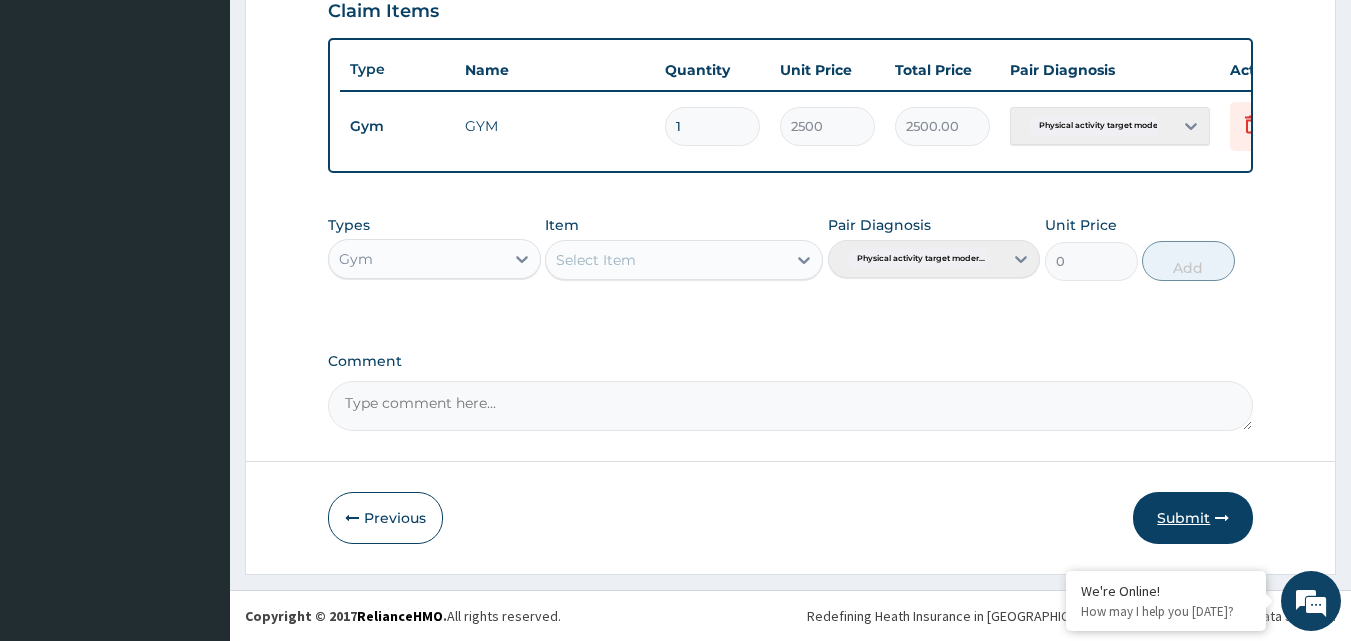 click on "Submit" at bounding box center [1193, 518] 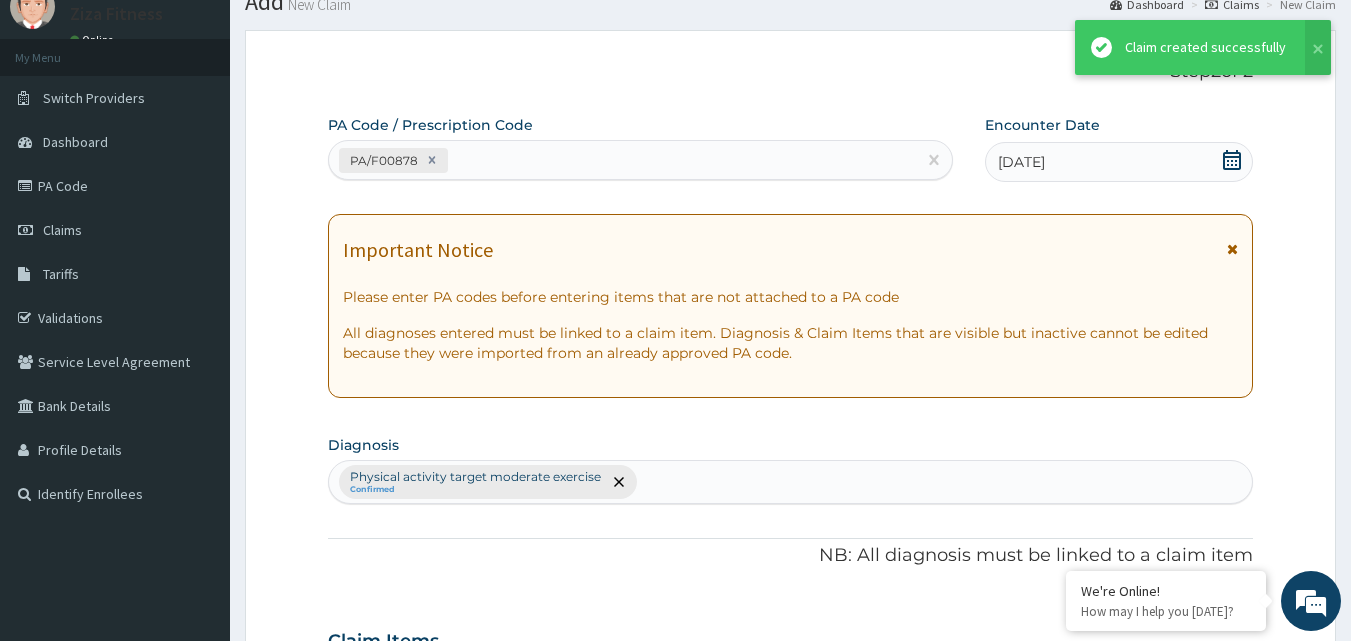 scroll, scrollTop: 721, scrollLeft: 0, axis: vertical 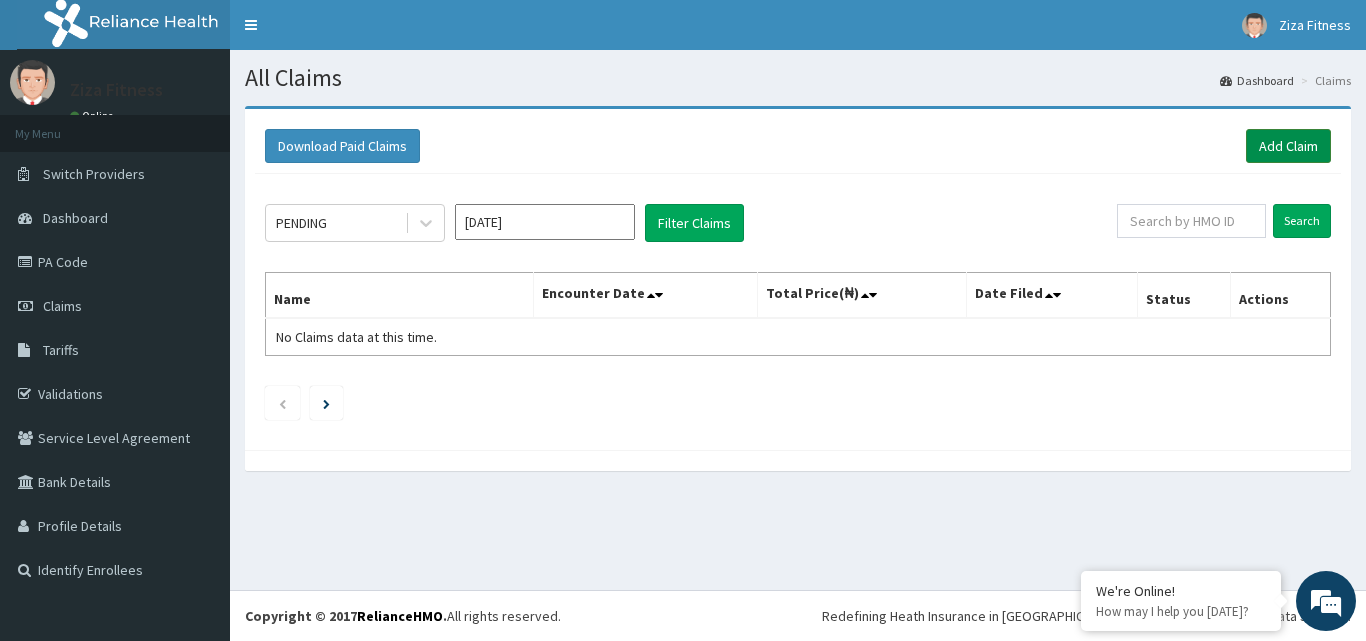 click on "Add Claim" at bounding box center (1288, 146) 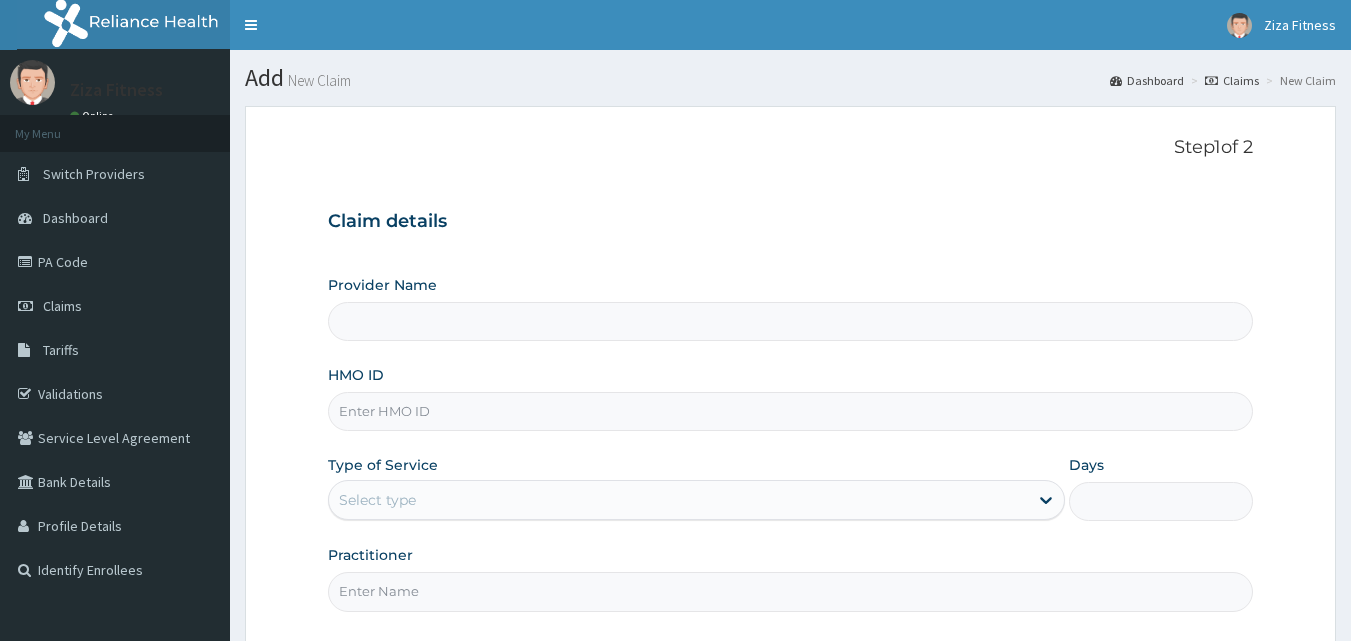 scroll, scrollTop: 0, scrollLeft: 0, axis: both 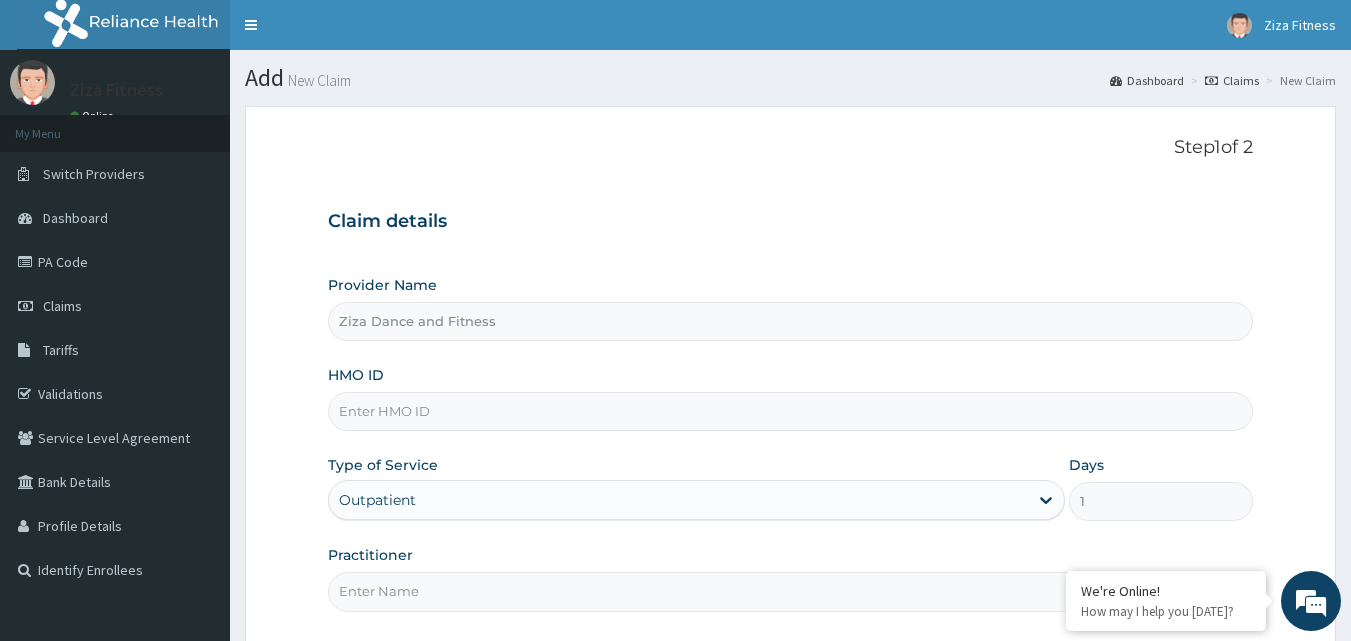 click on "HMO ID" at bounding box center (791, 411) 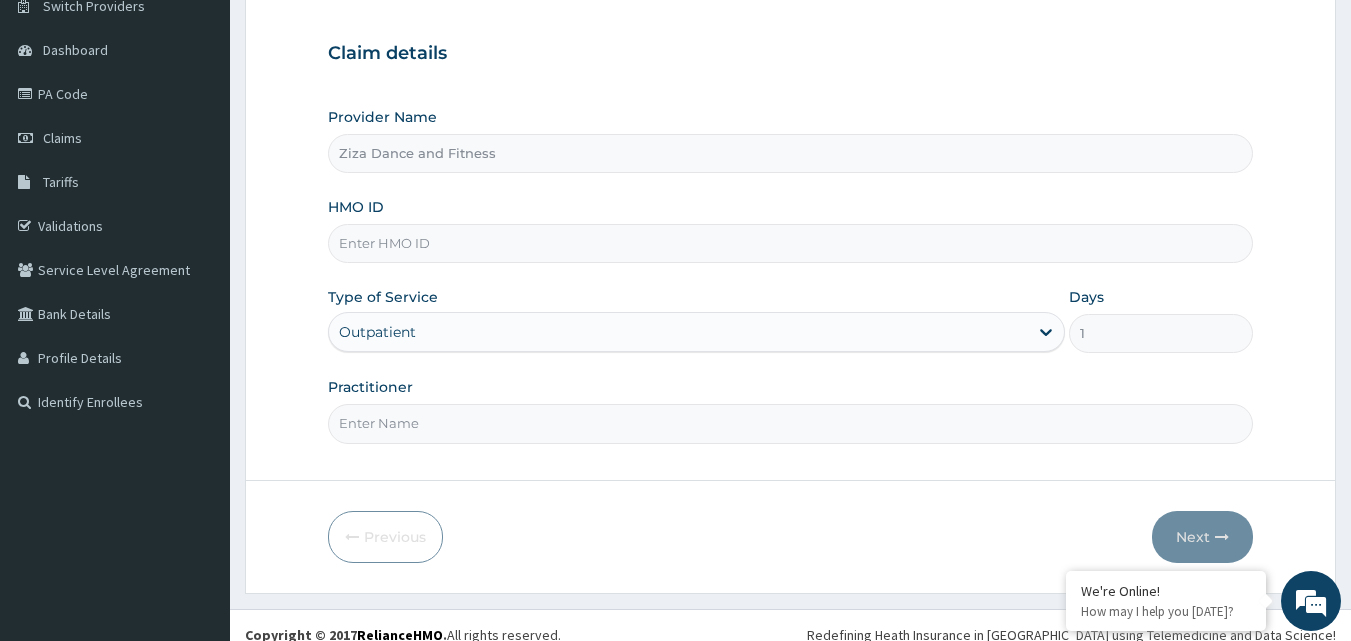 scroll, scrollTop: 187, scrollLeft: 0, axis: vertical 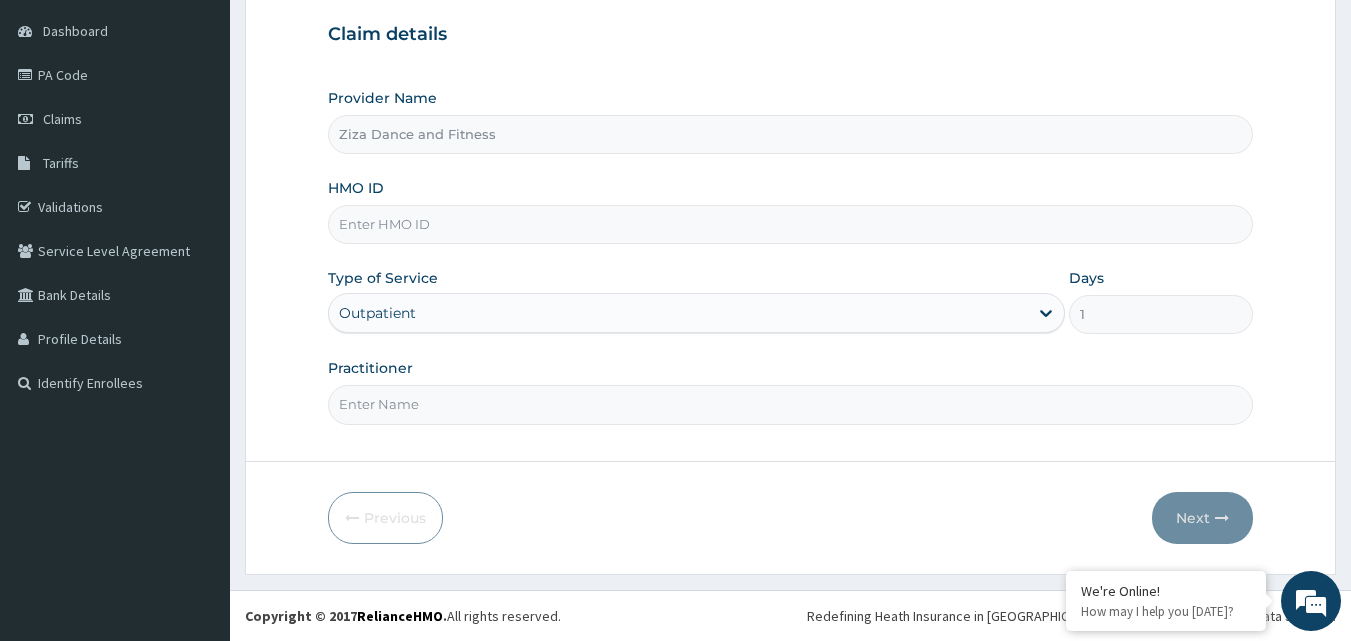 click on "Practitioner" at bounding box center (791, 404) 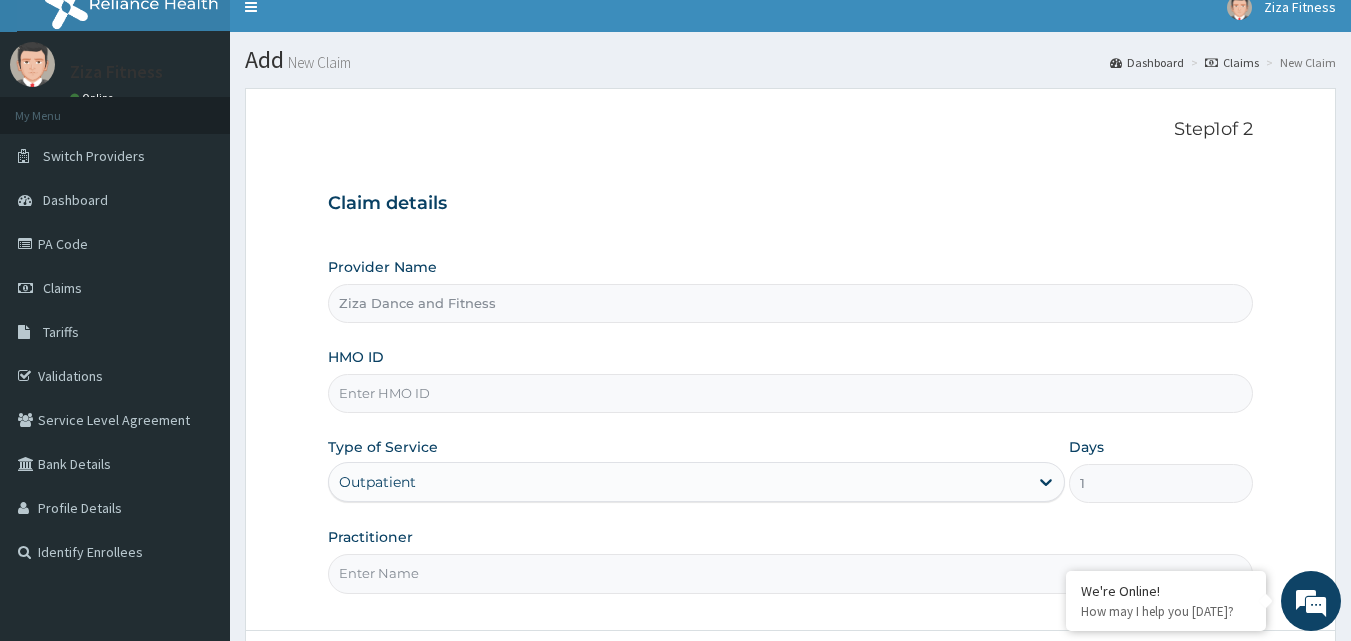 scroll, scrollTop: 0, scrollLeft: 0, axis: both 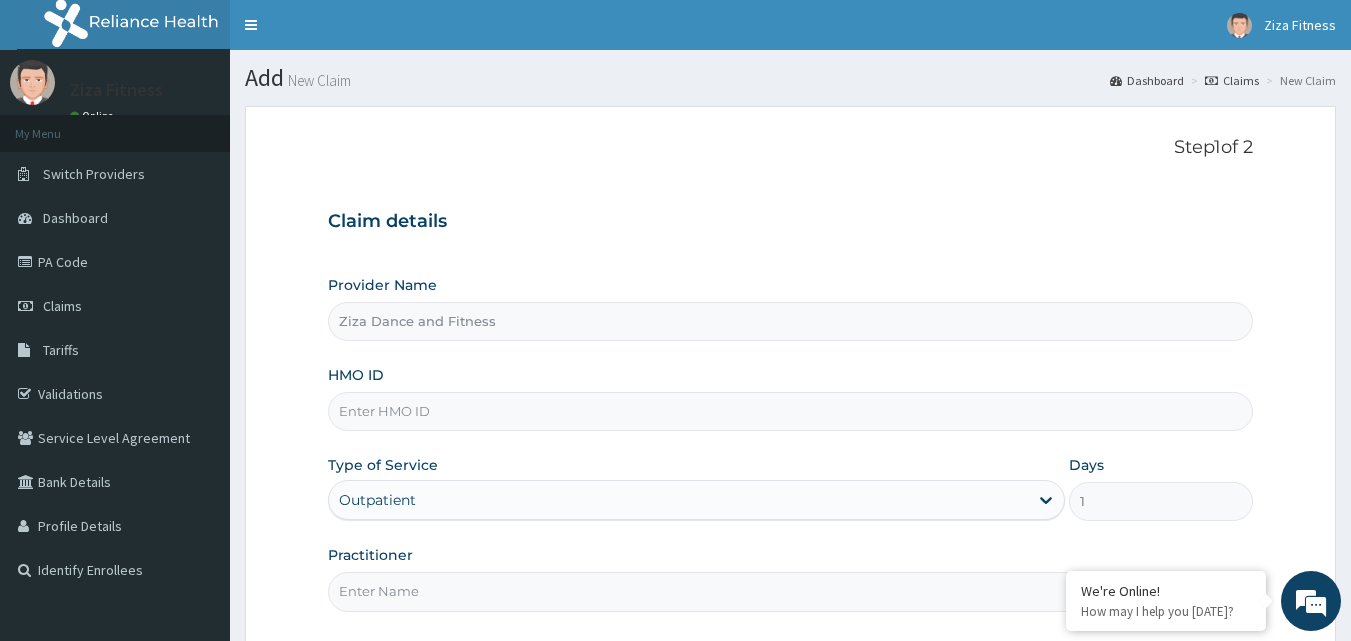 click on "Toggle navigation
Ziza Fitness Ziza Fitness - zizadance.fitness@gmail.com Member since  March 27, 2023 at 10:17:54 AM   Profile Sign out" at bounding box center [790, 25] 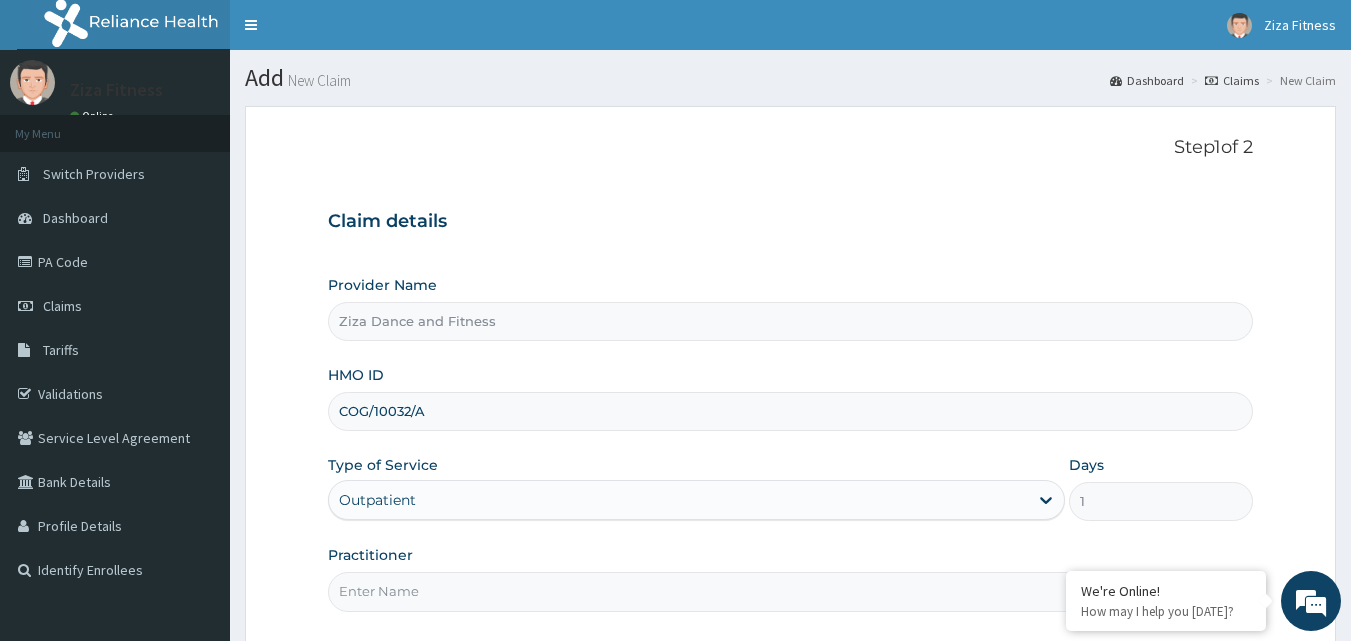 scroll, scrollTop: 187, scrollLeft: 0, axis: vertical 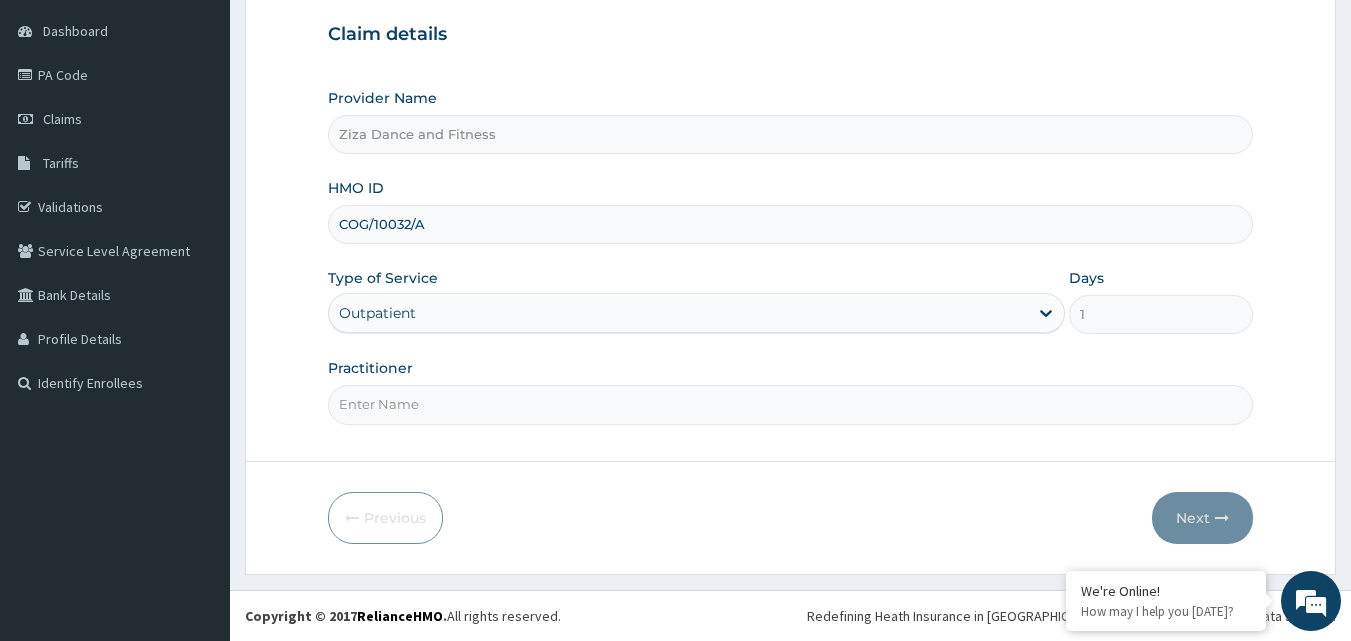 type on "COG/10032/A" 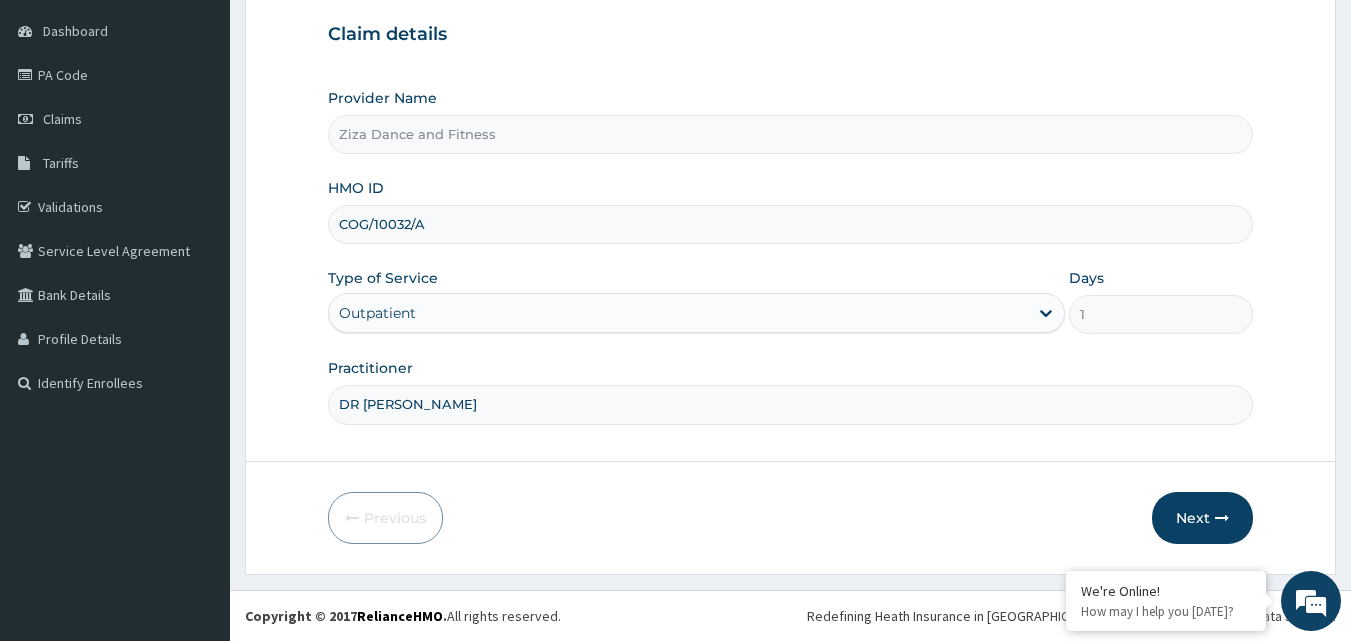 click on "DR NDIFREKECSENEWO" at bounding box center [791, 404] 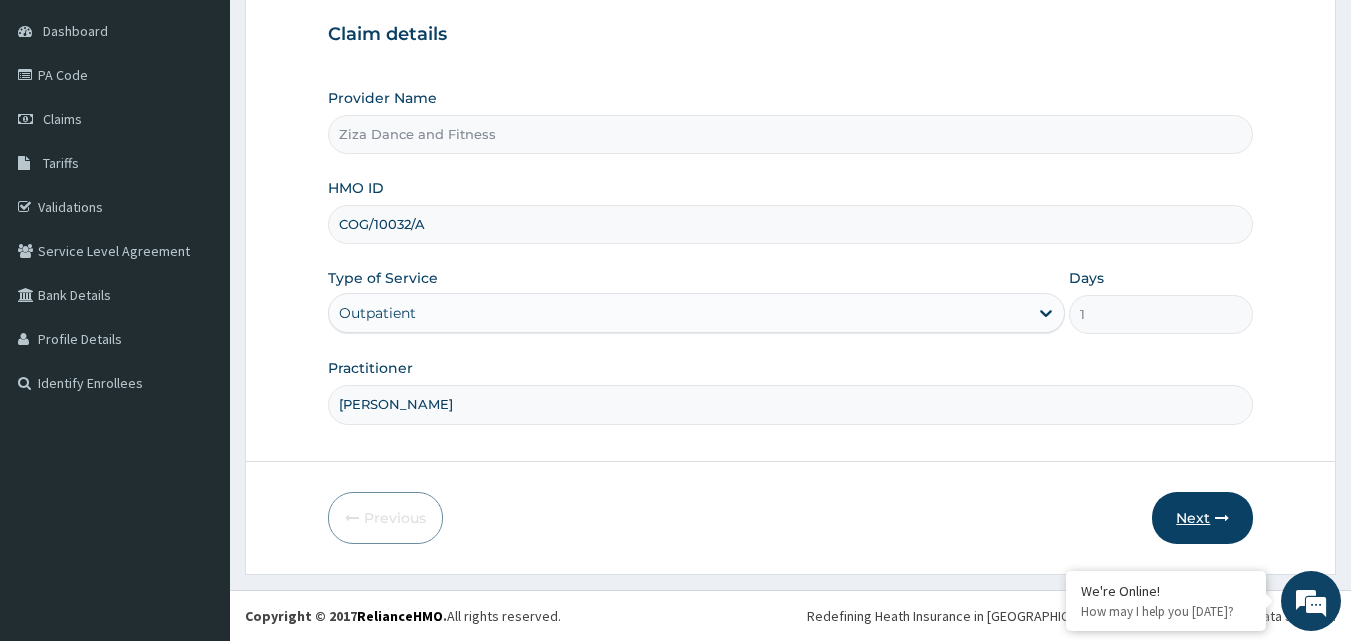 type on "DR NDIFREKE SENEWO" 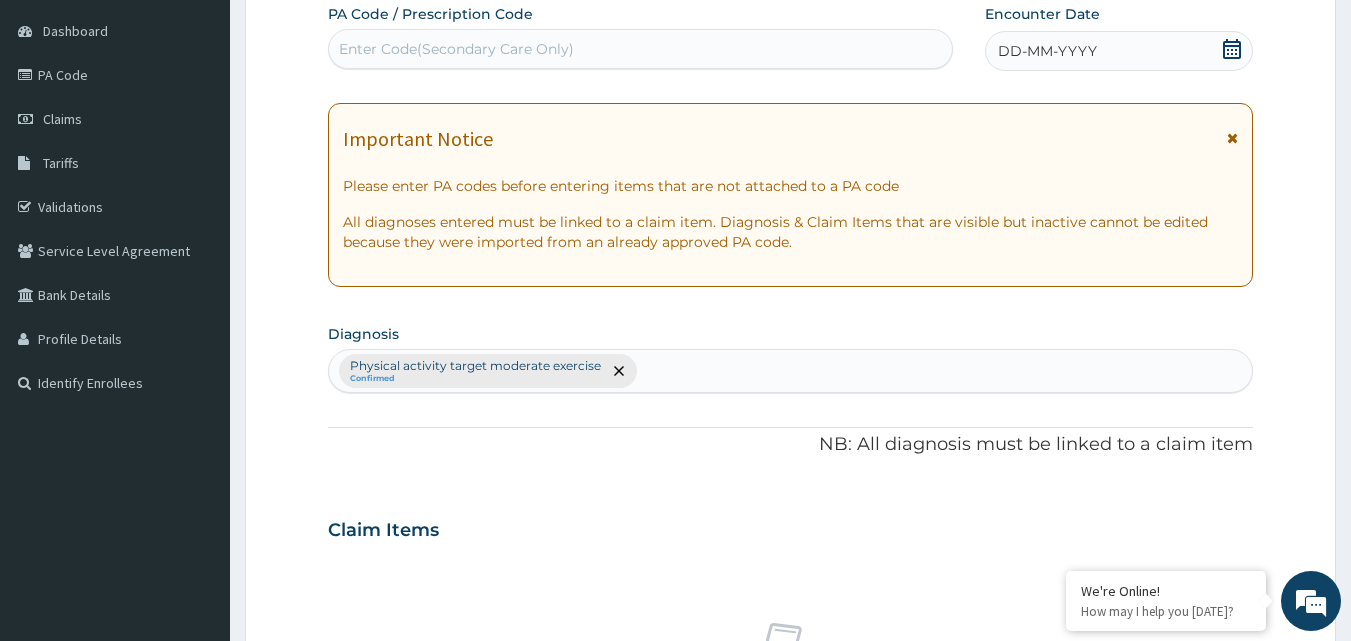 click on "Enter Code(Secondary Care Only)" at bounding box center (641, 49) 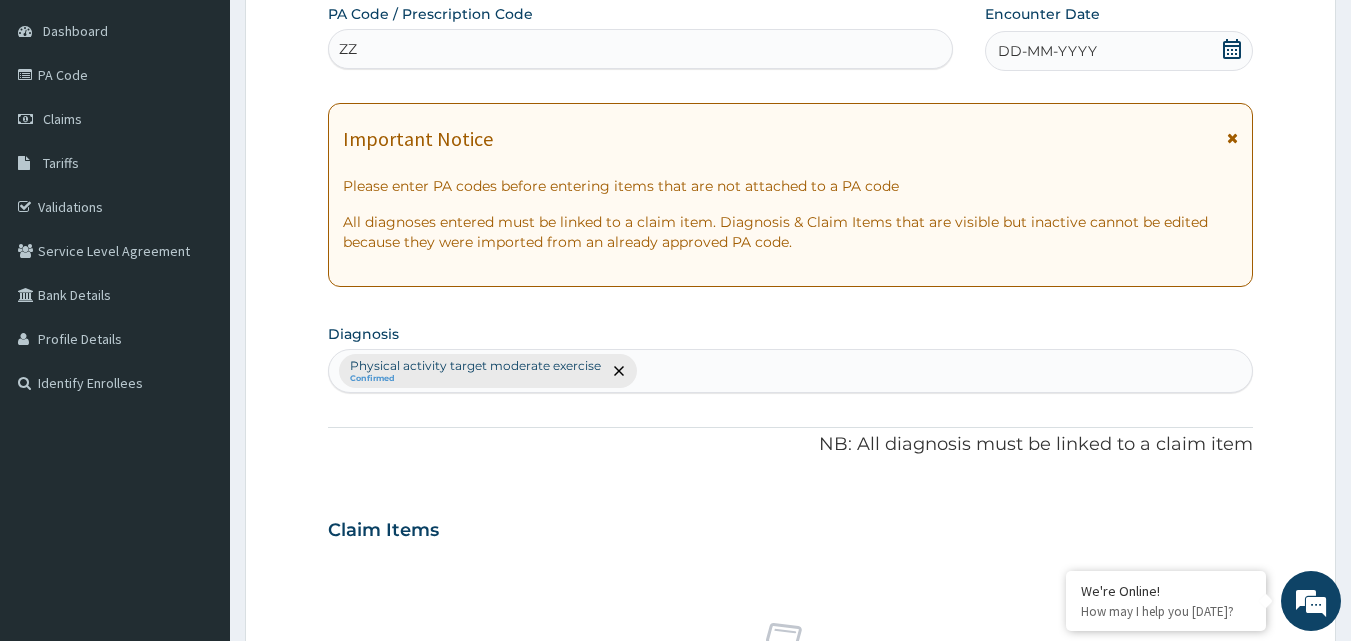 type on "Z" 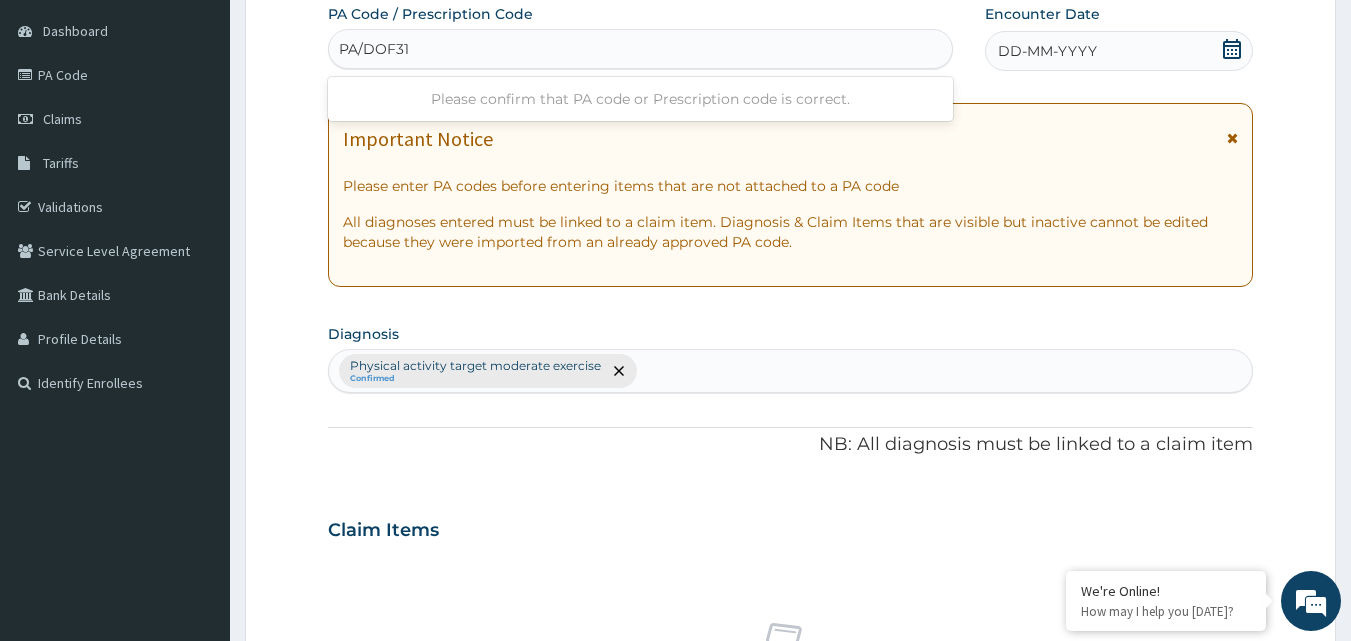 type on "PA/DOF311" 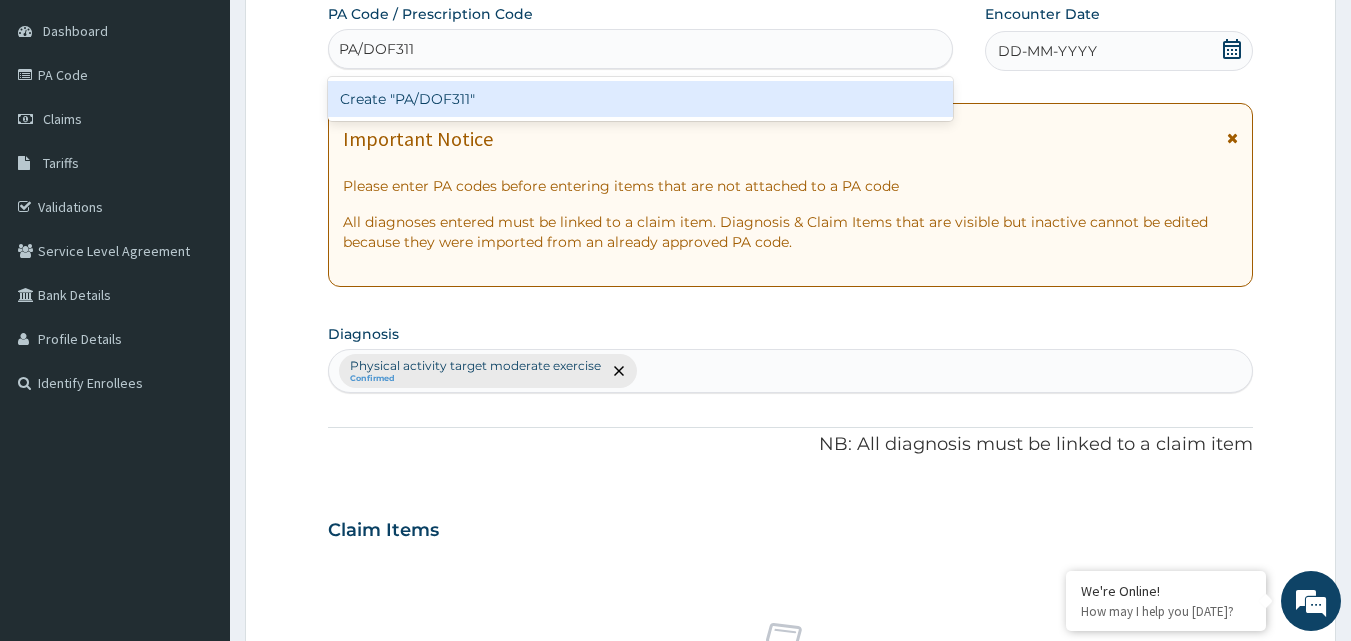 click on "Create "PA/DOF311"" at bounding box center [641, 99] 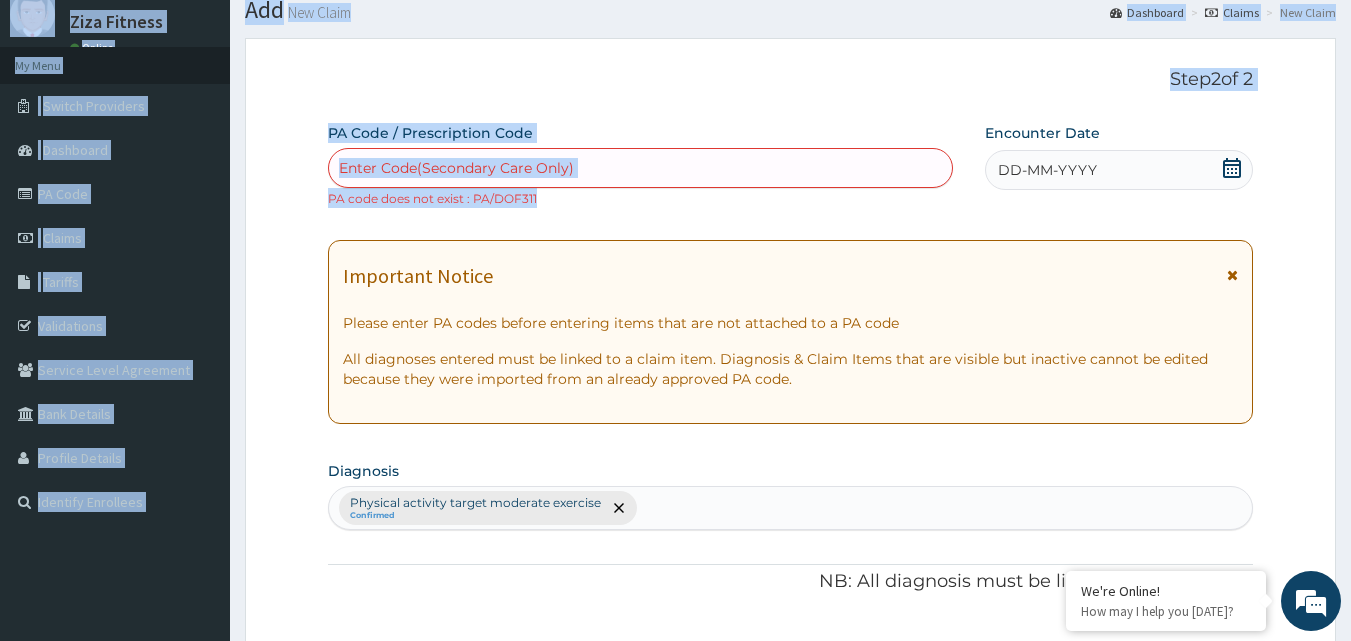 scroll, scrollTop: 0, scrollLeft: 0, axis: both 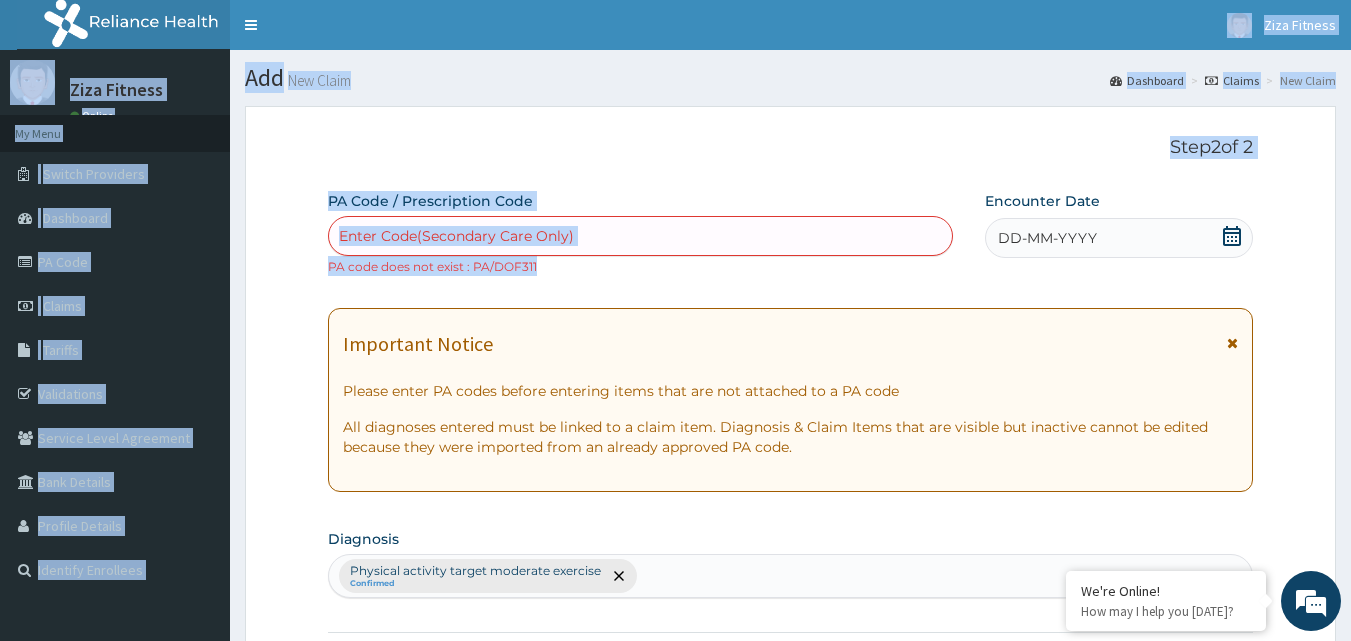 drag, startPoint x: 544, startPoint y: 87, endPoint x: 152, endPoint y: -18, distance: 405.81894 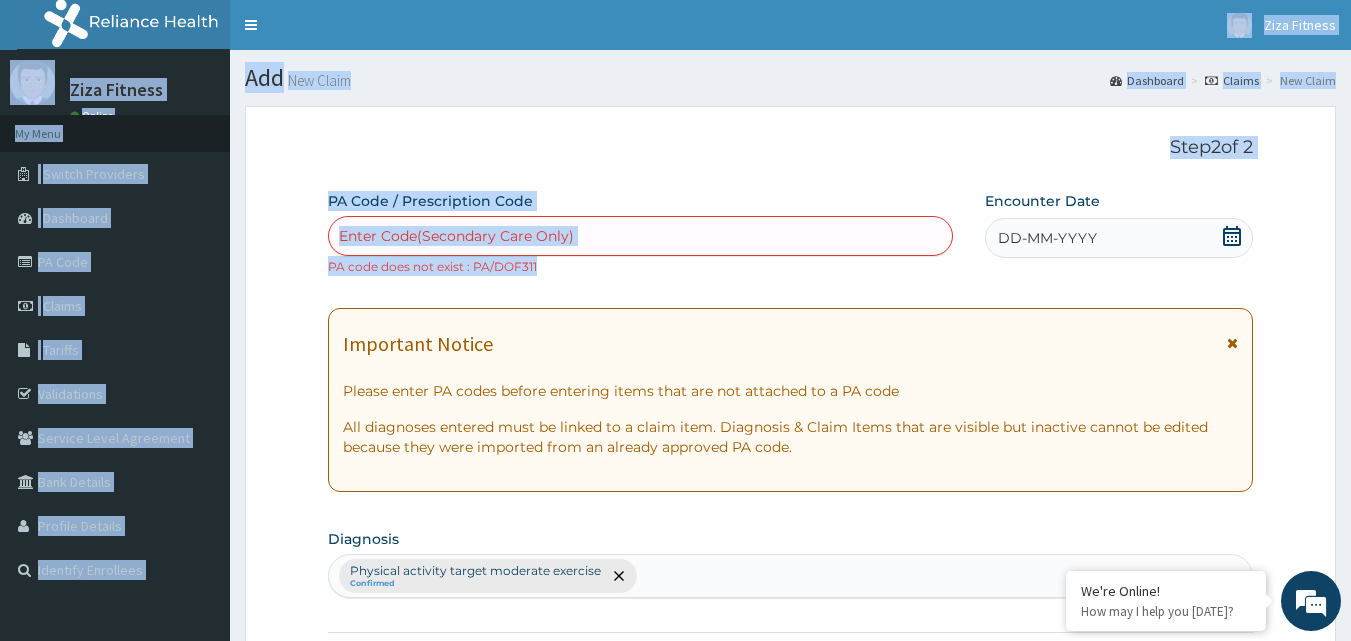 click on "Step  2  of 2 PA Code / Prescription Code Enter Code(Secondary Care Only) PA code does not exist : PA/DOF311 Encounter Date DD-MM-YYYY Important Notice Please enter PA codes before entering items that are not attached to a PA code   All diagnoses entered must be linked to a claim item. Diagnosis & Claim Items that are visible but inactive cannot be edited because they were imported from an already approved PA code. Diagnosis Physical activity target moderate exercise Confirmed NB: All diagnosis must be linked to a claim item Claim Items No claim item Types Select Type Item Select Item Pair Diagnosis Physical activity target moder... Unit Price 0 Add Comment     Previous   Submit" at bounding box center [790, 749] 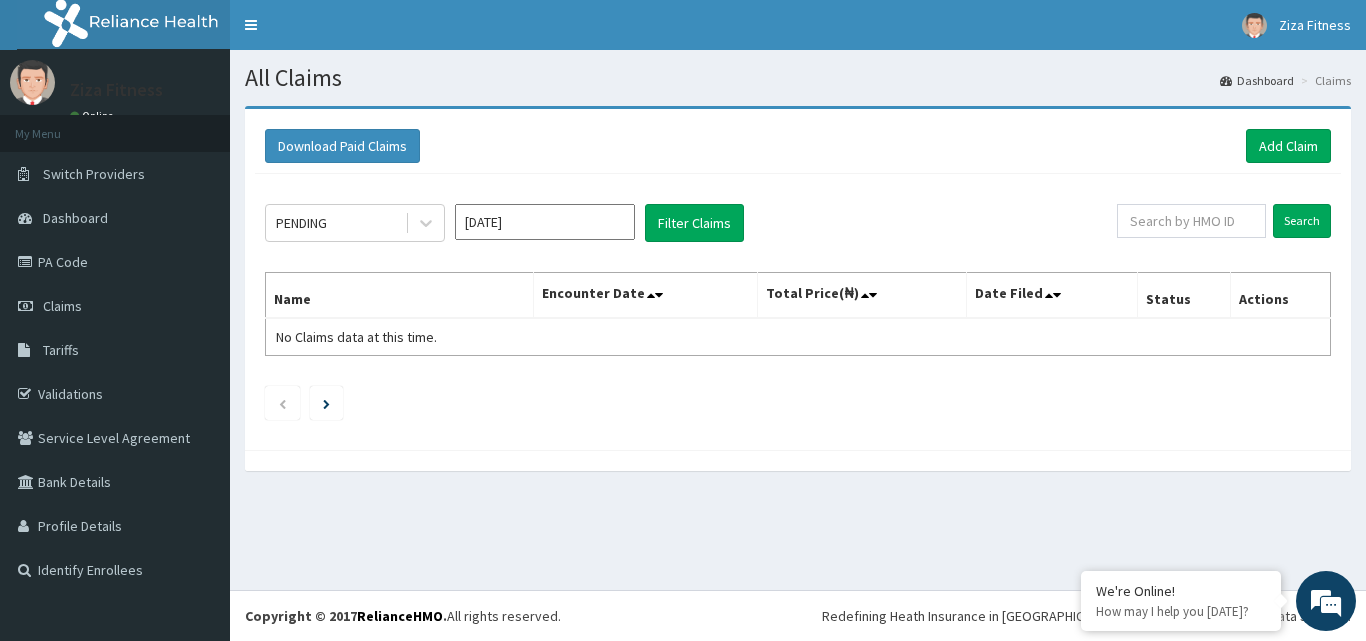 scroll, scrollTop: 0, scrollLeft: 0, axis: both 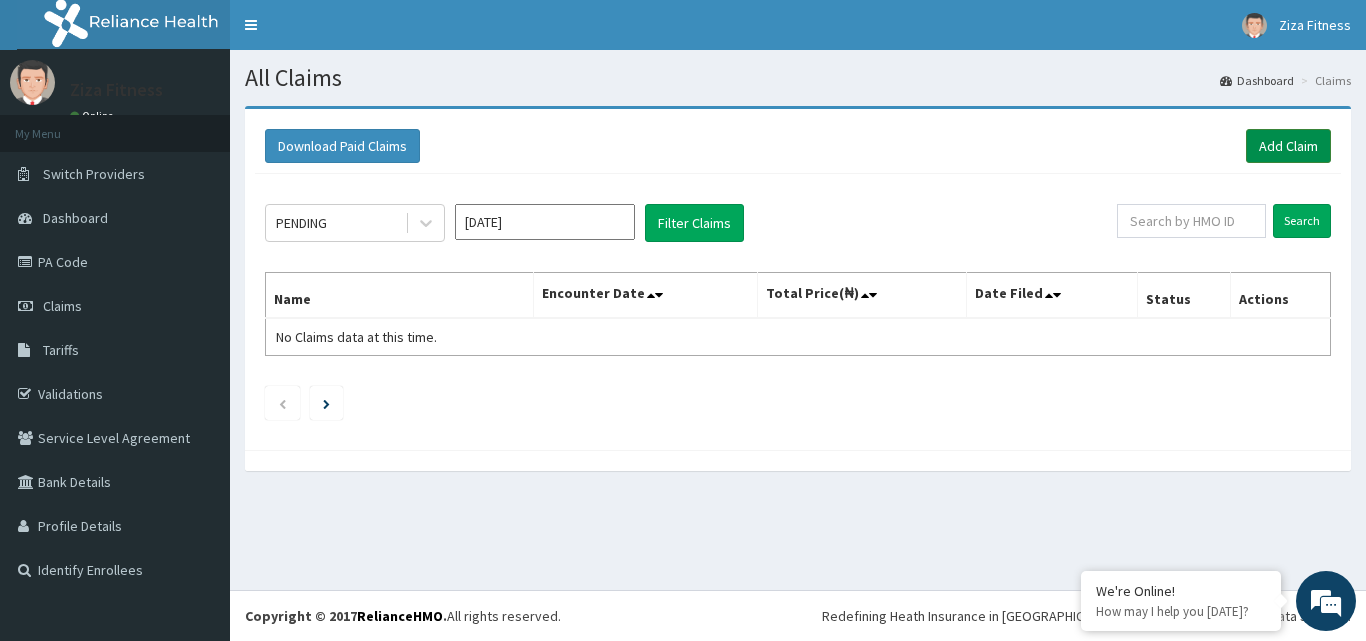 click on "Add Claim" at bounding box center [1288, 146] 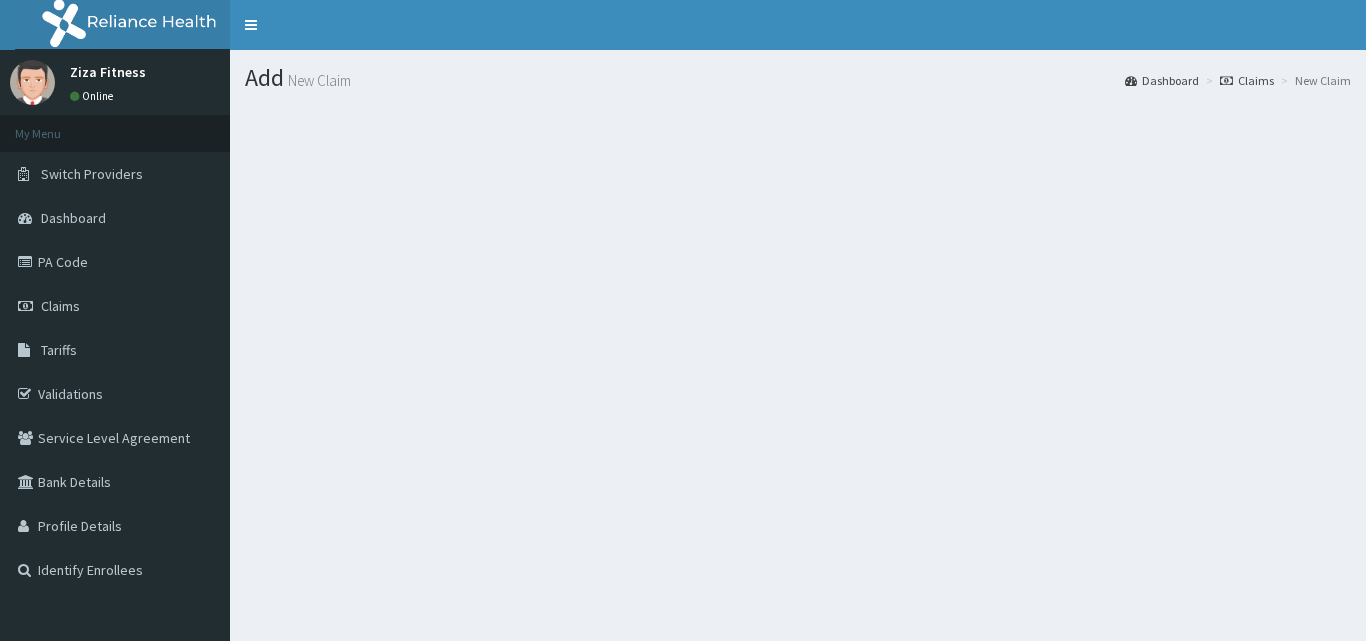 scroll, scrollTop: 0, scrollLeft: 0, axis: both 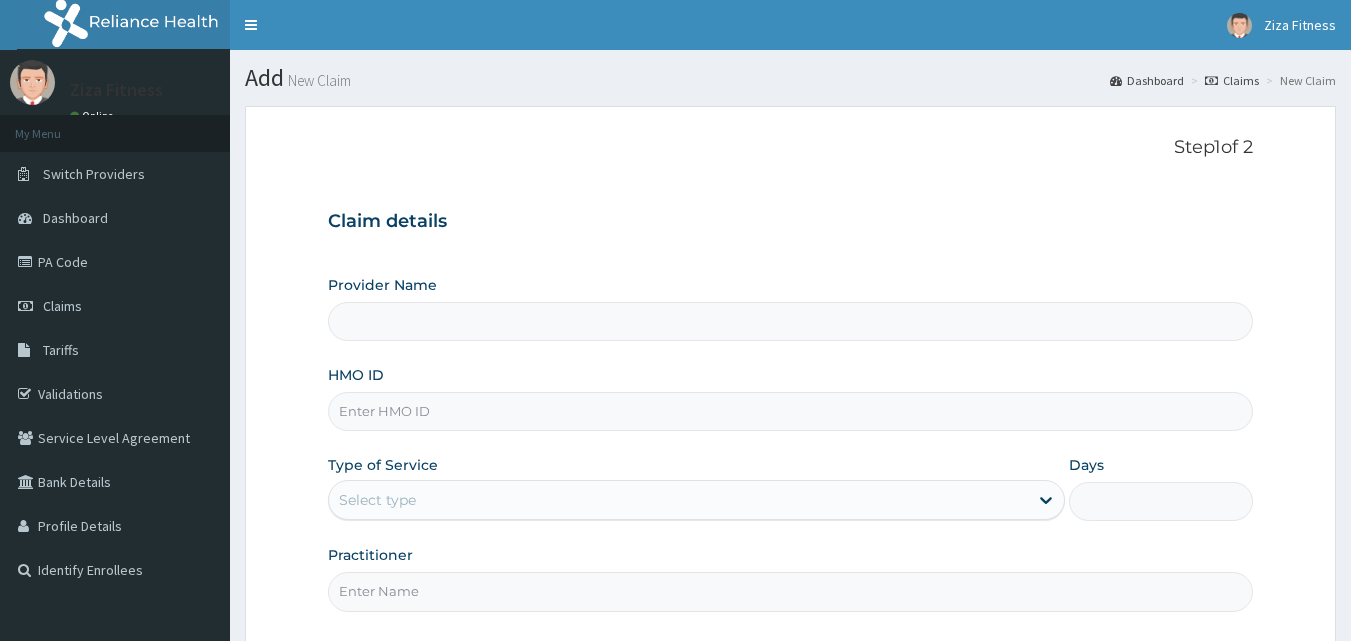 type on "Ziza Dance and Fitness" 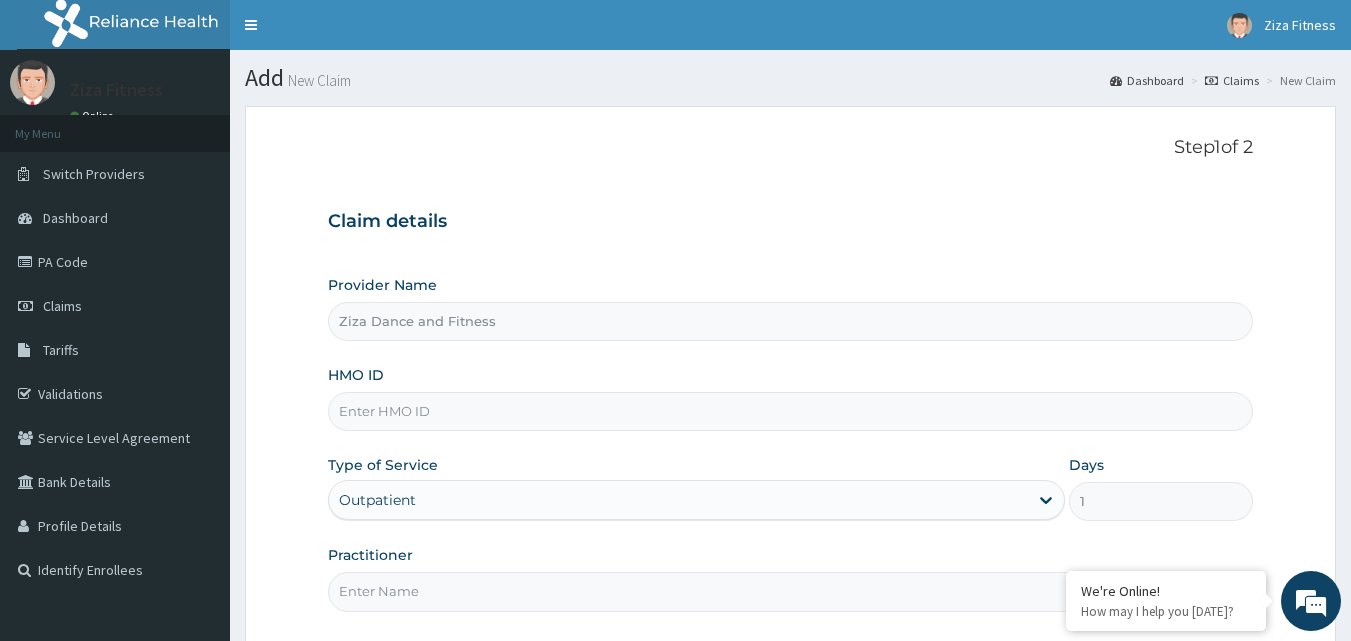 scroll, scrollTop: 0, scrollLeft: 0, axis: both 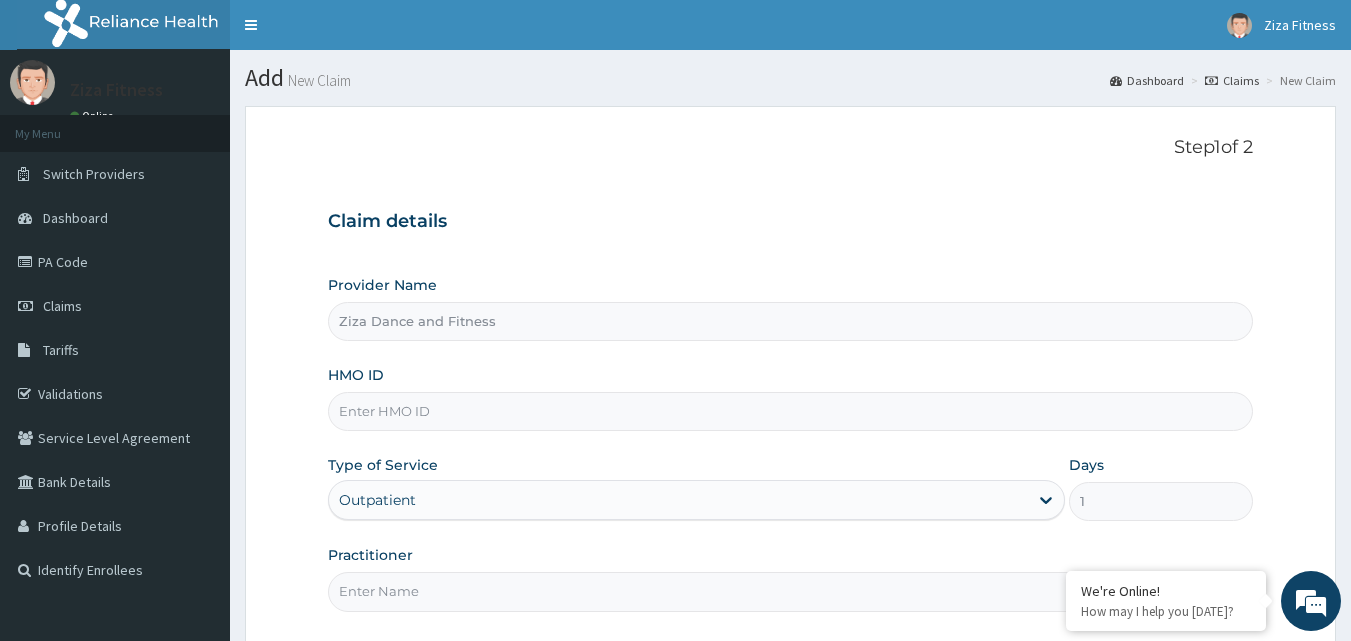 click on "HMO ID" at bounding box center (791, 411) 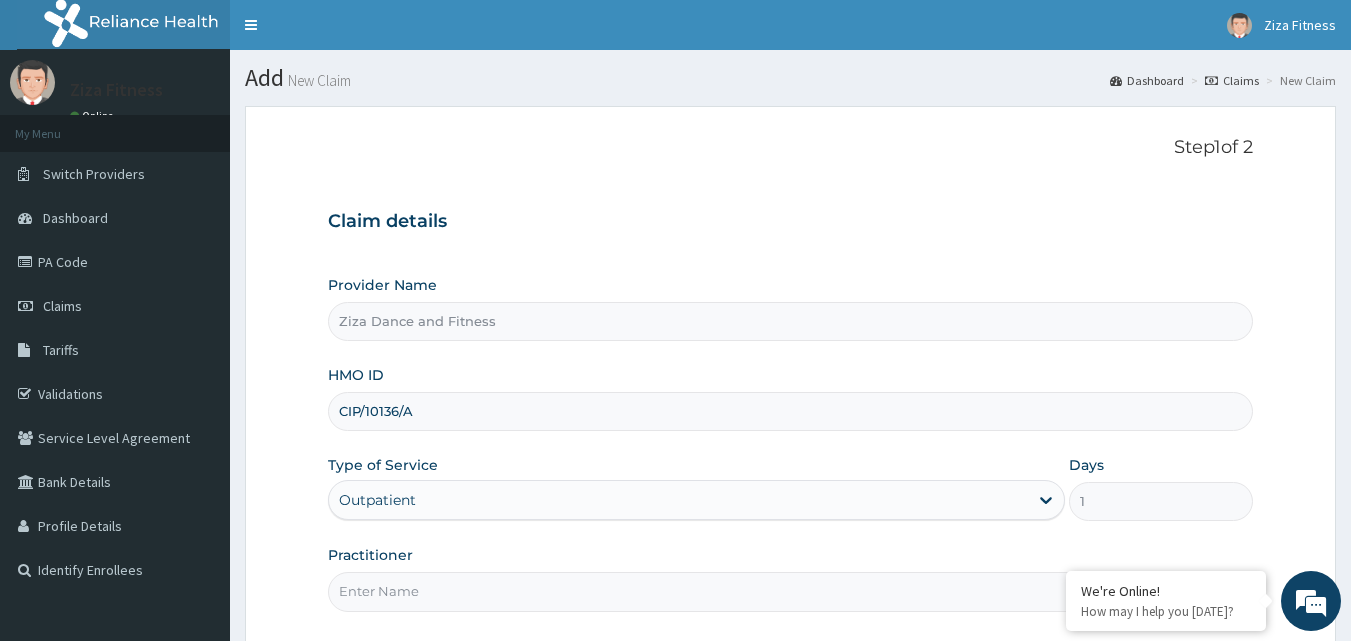 type on "CIP/10136/A" 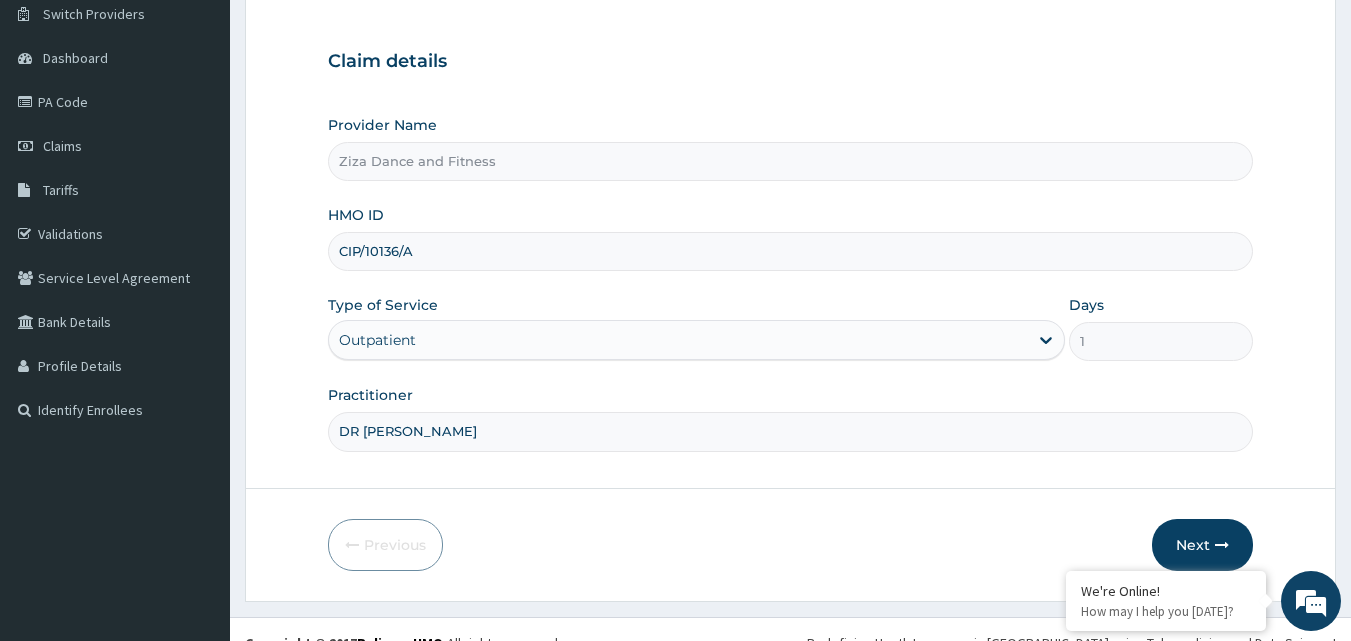 scroll, scrollTop: 187, scrollLeft: 0, axis: vertical 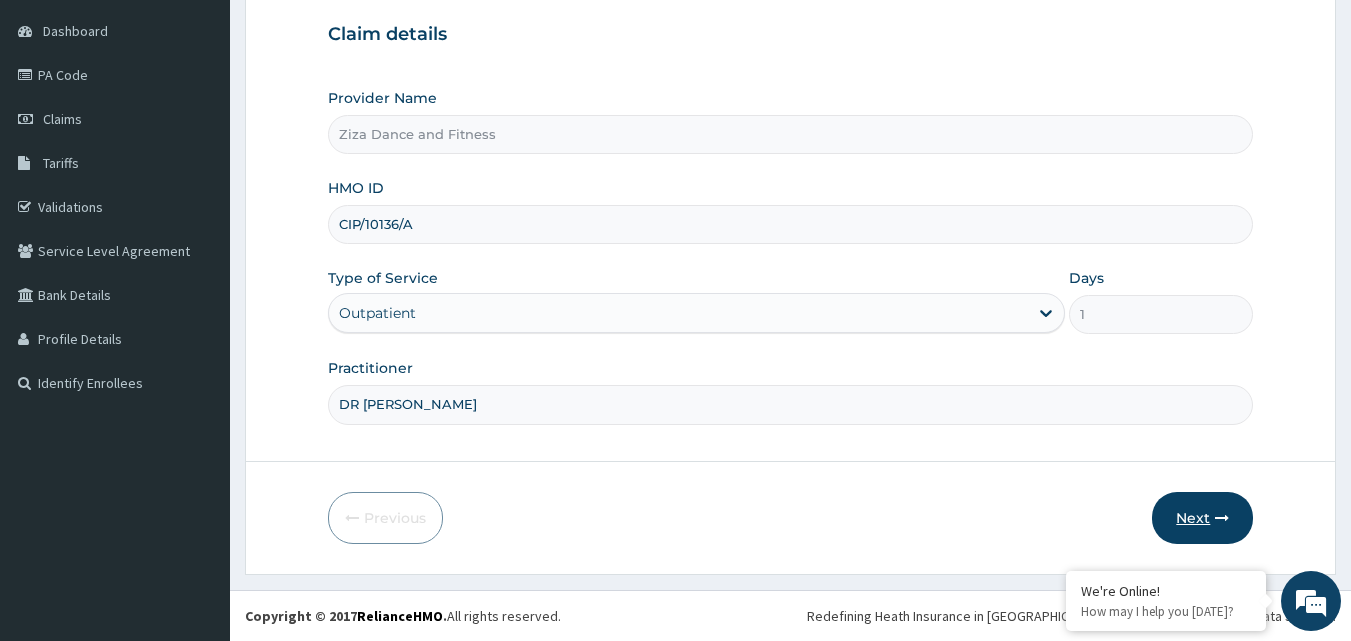 type on "DR NDIFRERKE SENEWO" 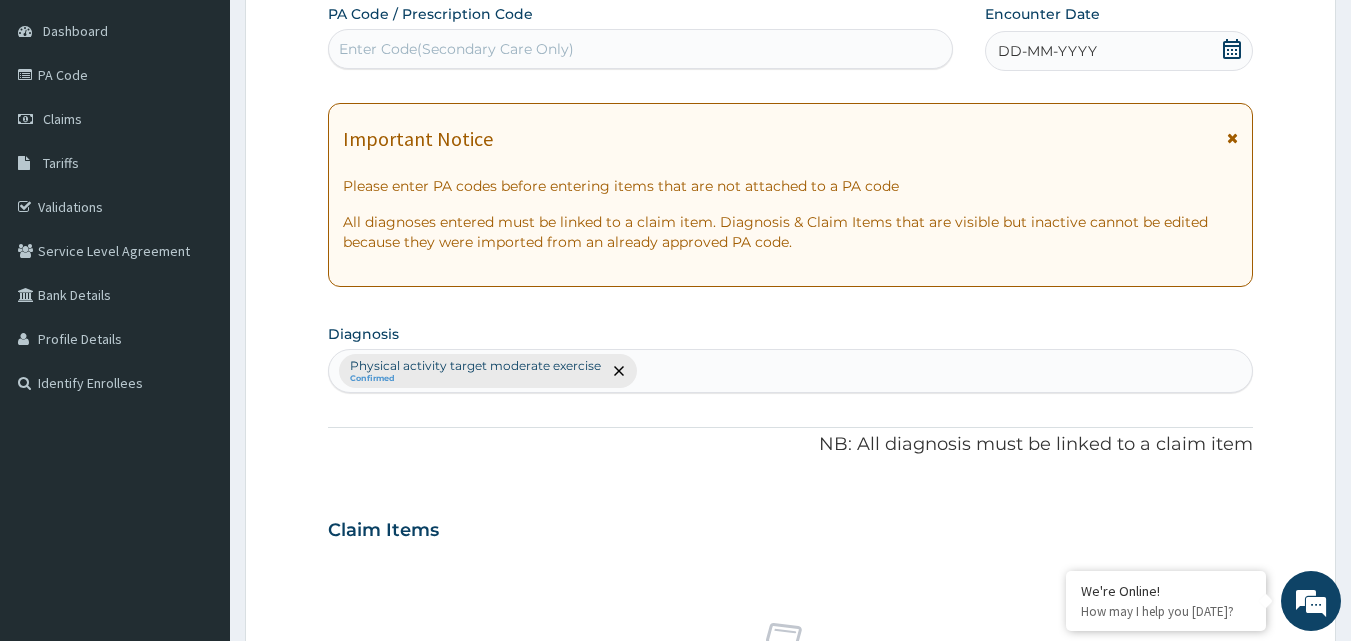 click on "Enter Code(Secondary Care Only)" at bounding box center (641, 49) 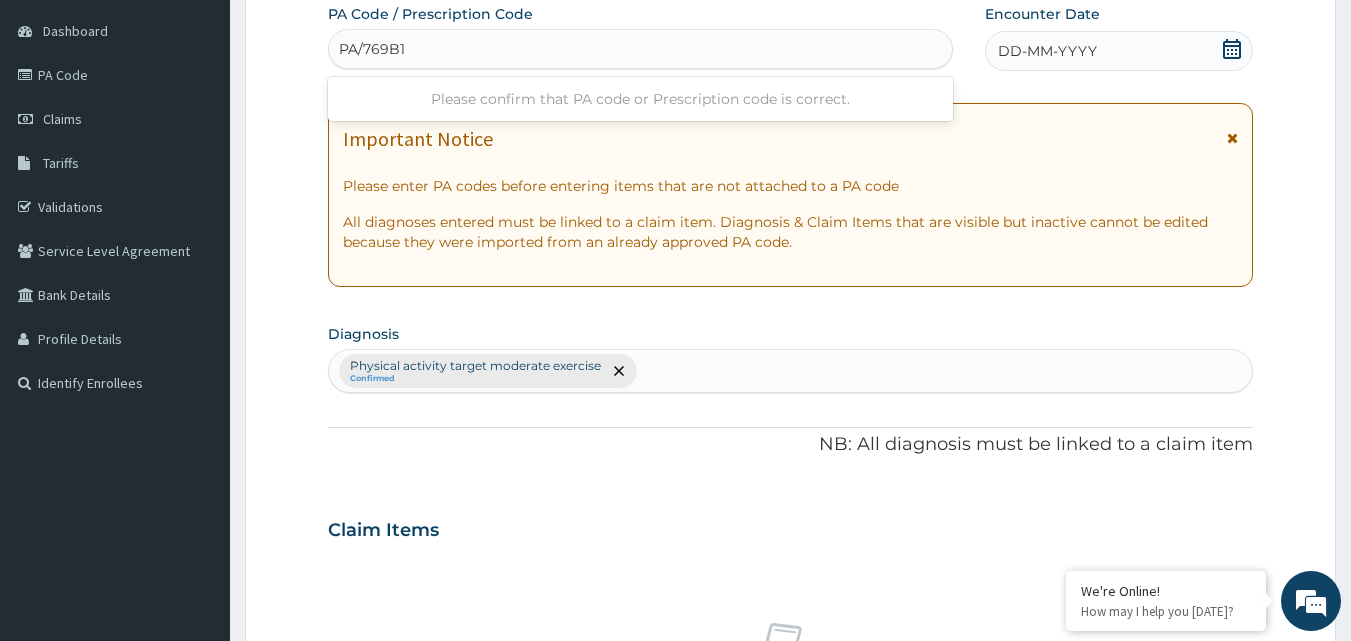 type on "PA/769B15" 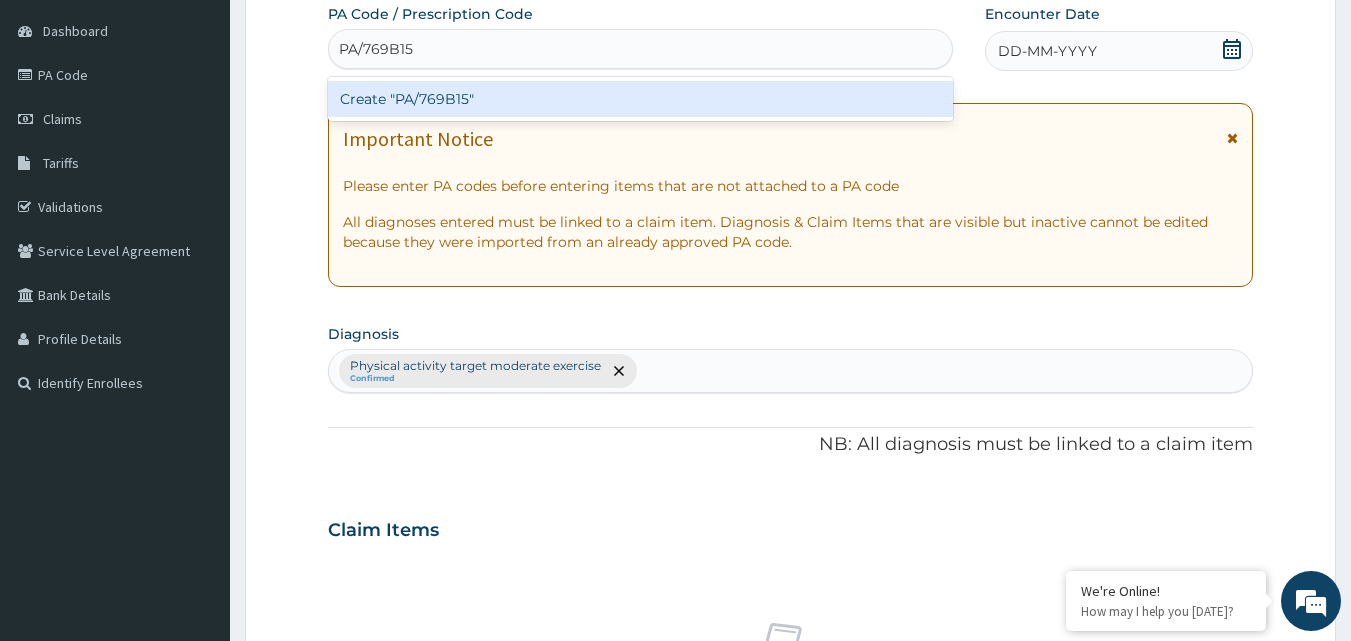 click on "Create "PA/769B15"" at bounding box center (641, 99) 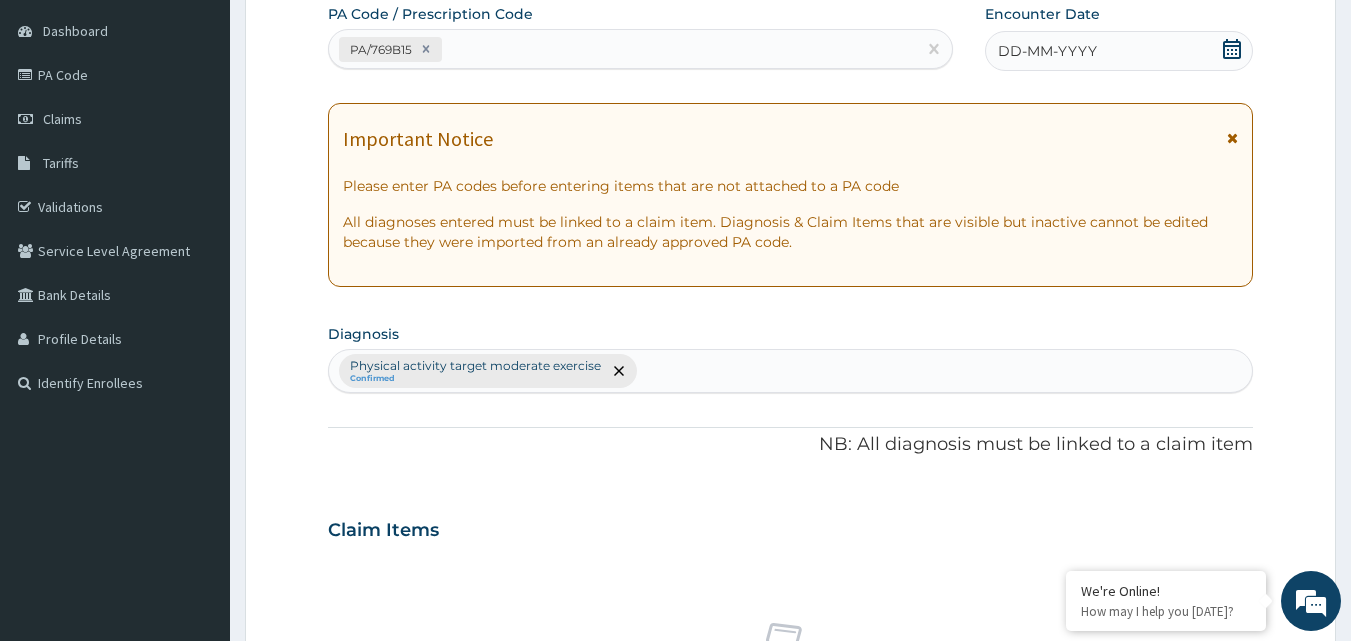 click on "DD-MM-YYYY" at bounding box center [1047, 51] 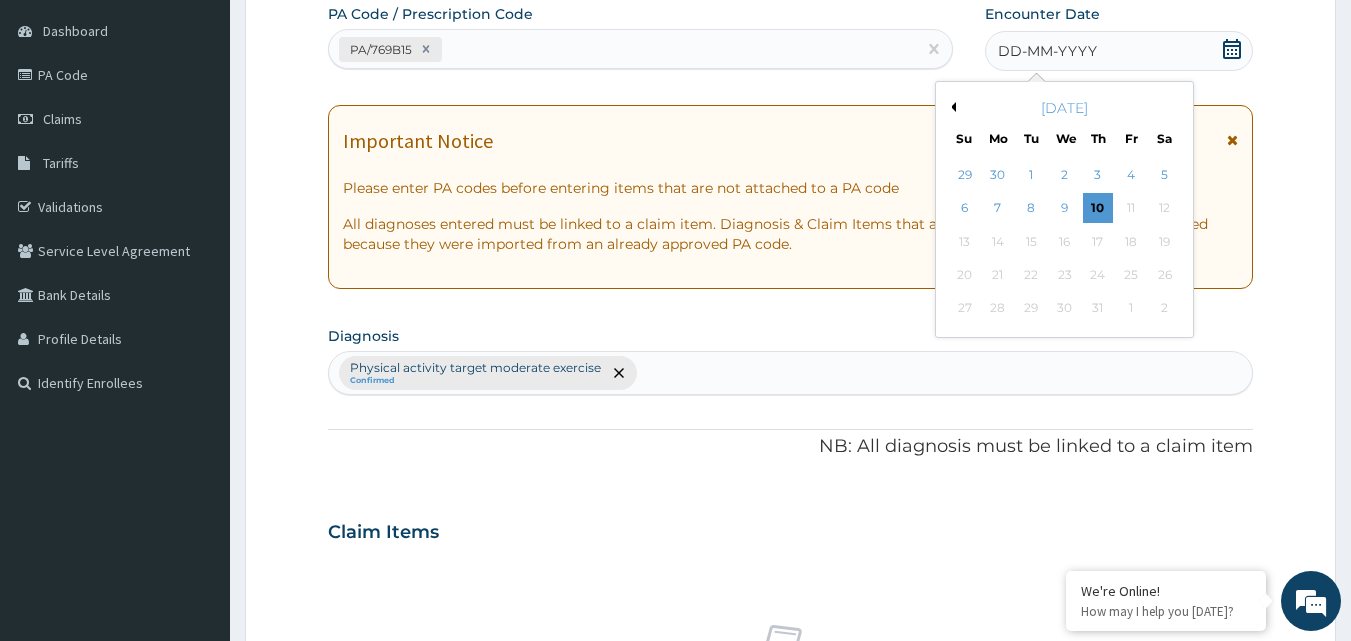 click on "July 2025" at bounding box center [1064, 108] 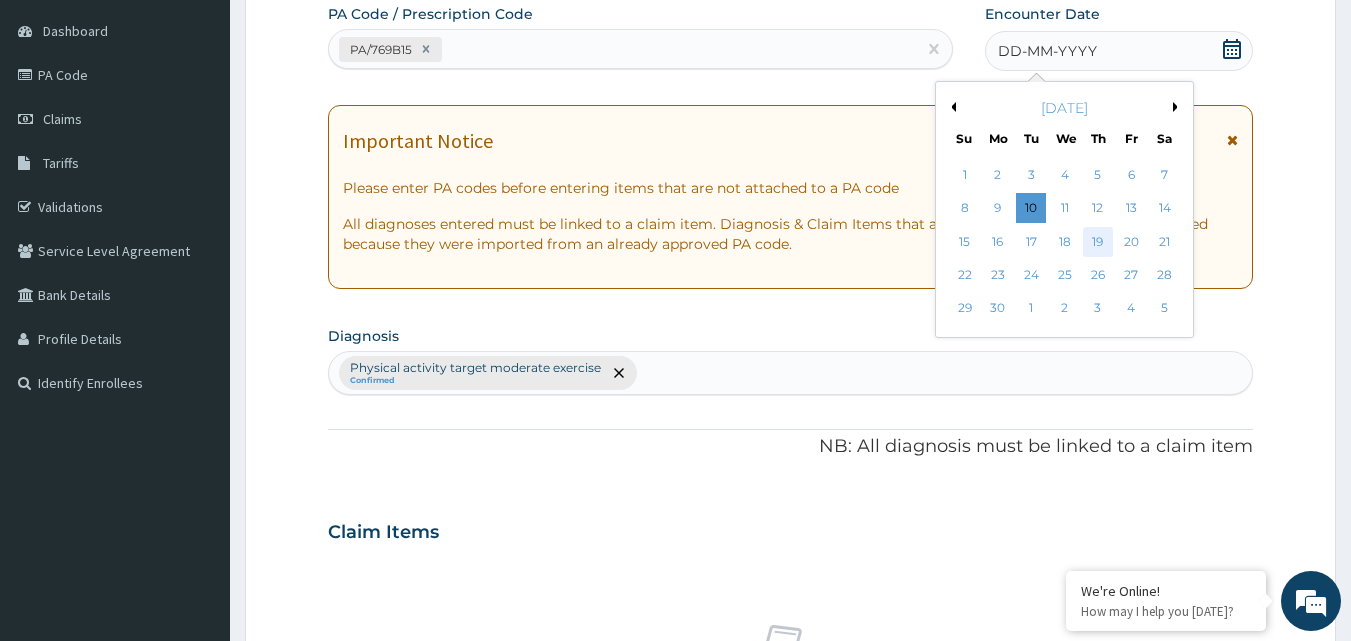 click on "19" at bounding box center (1098, 242) 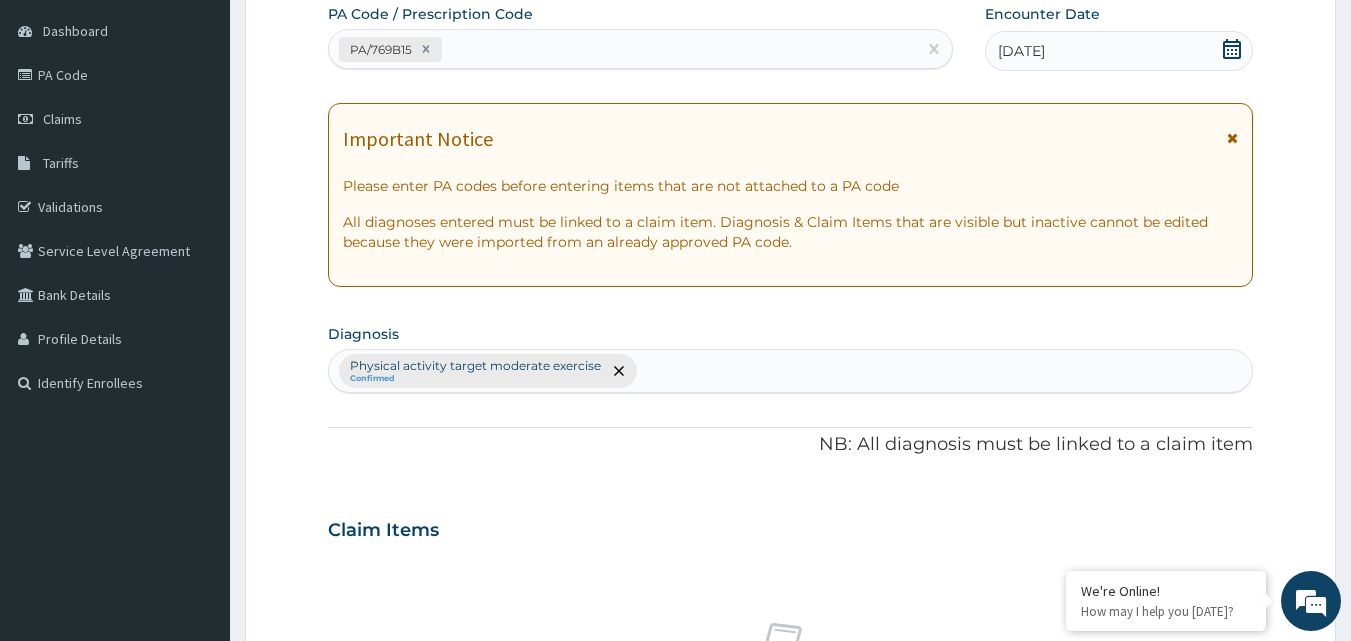 scroll, scrollTop: 747, scrollLeft: 0, axis: vertical 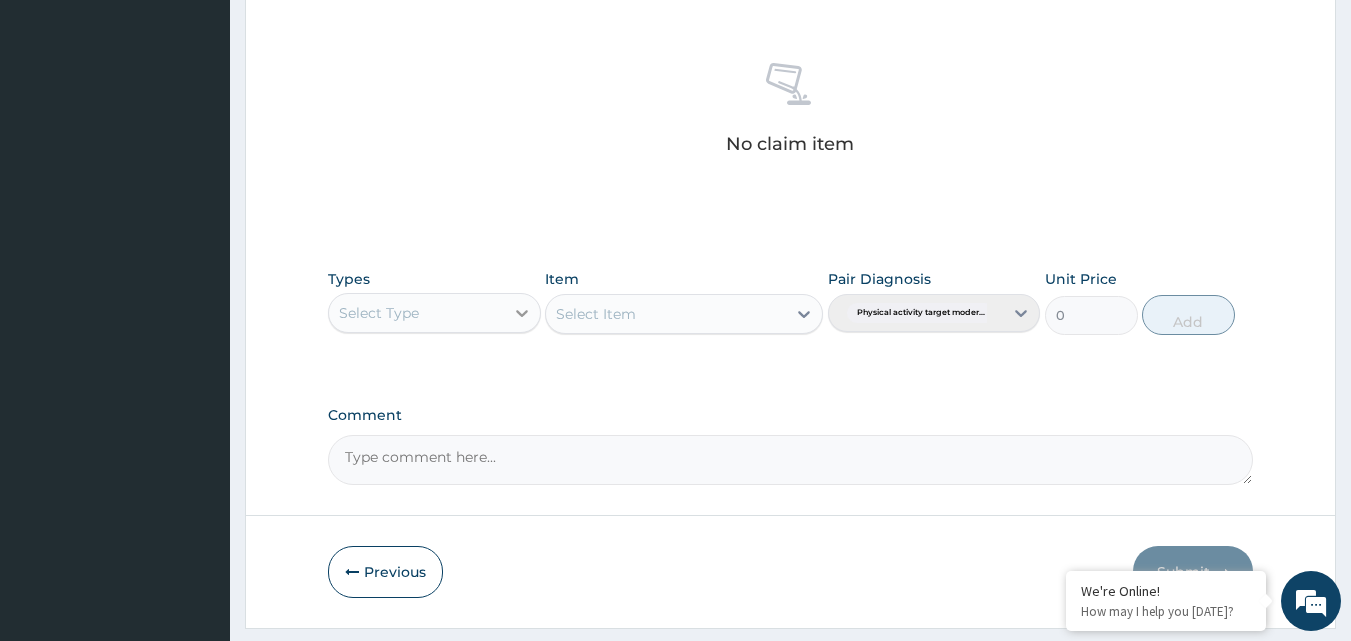 click 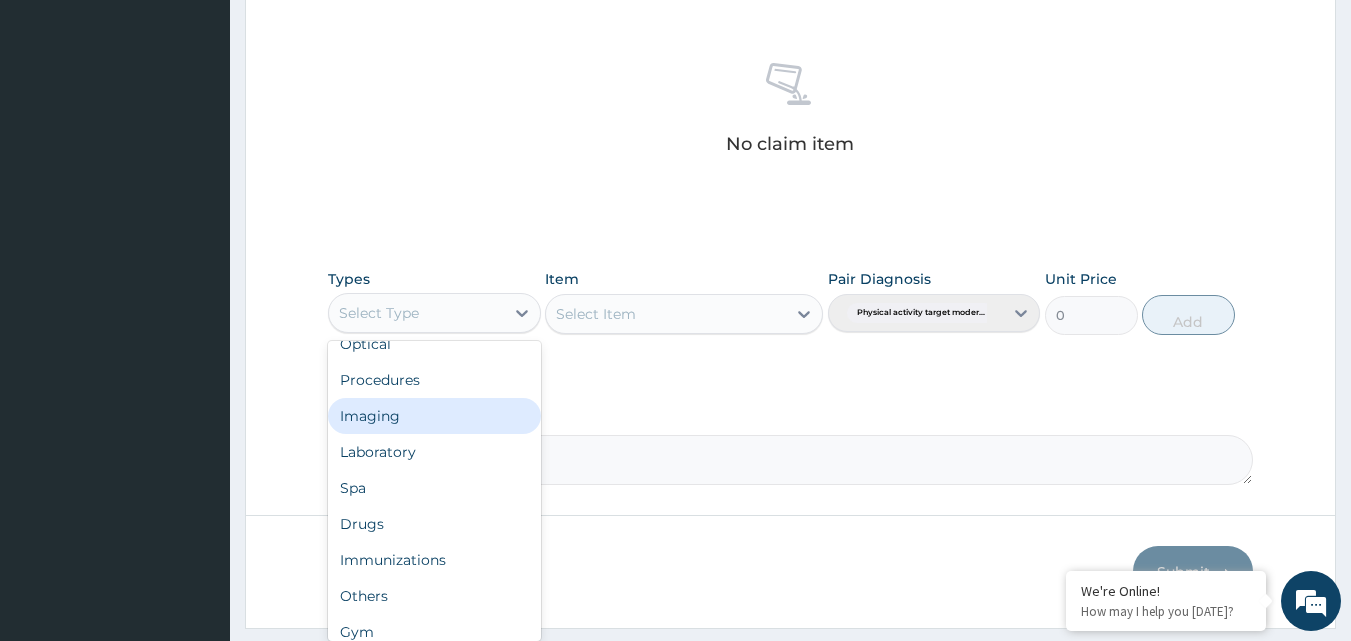 scroll, scrollTop: 68, scrollLeft: 0, axis: vertical 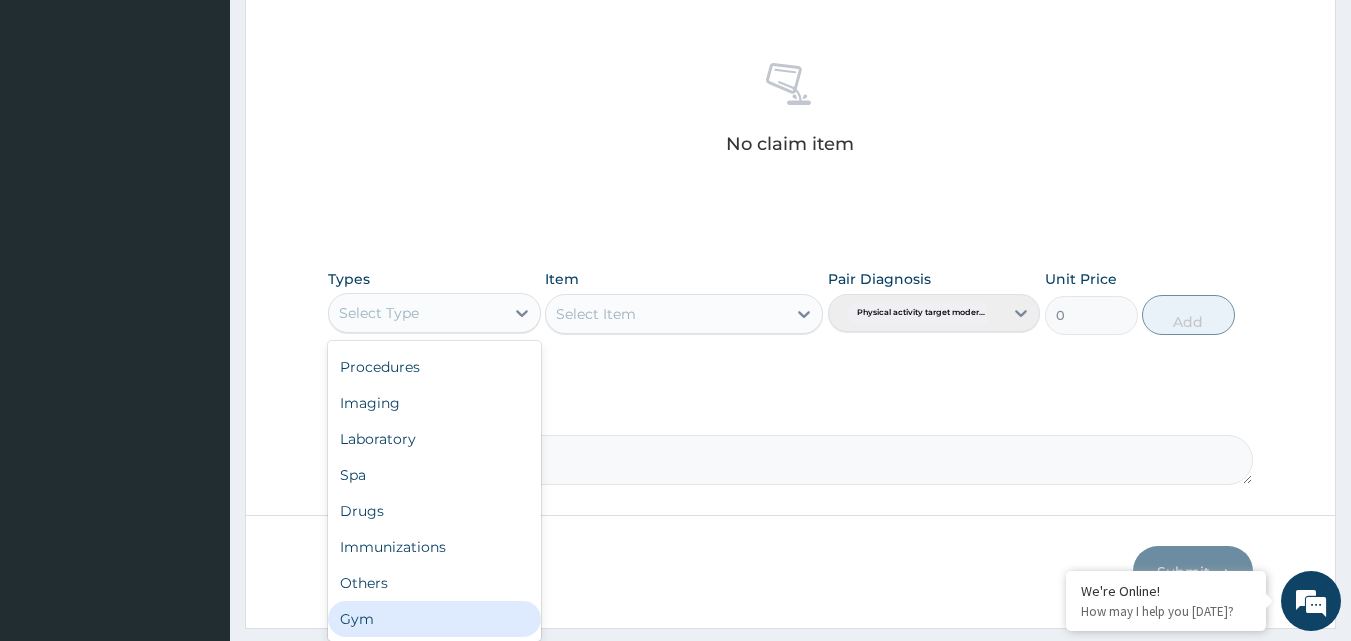 click on "Gym" at bounding box center (434, 619) 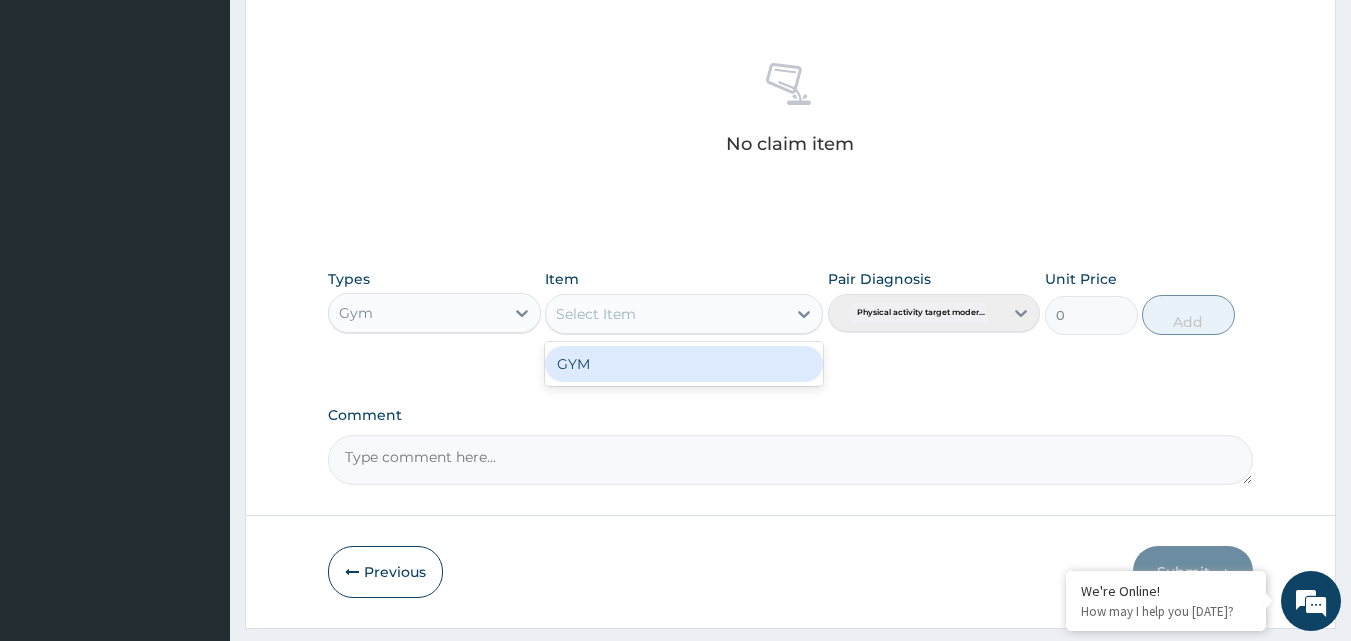 click on "Select Item" at bounding box center [666, 314] 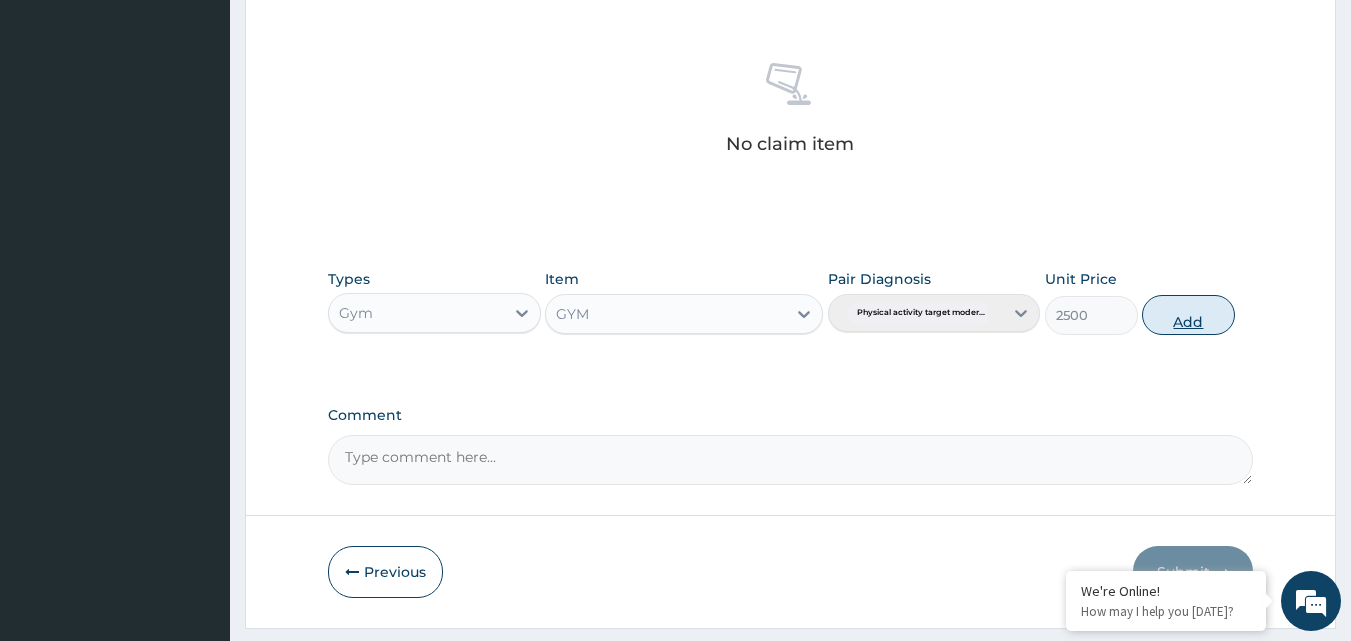 click on "Add" at bounding box center (1188, 315) 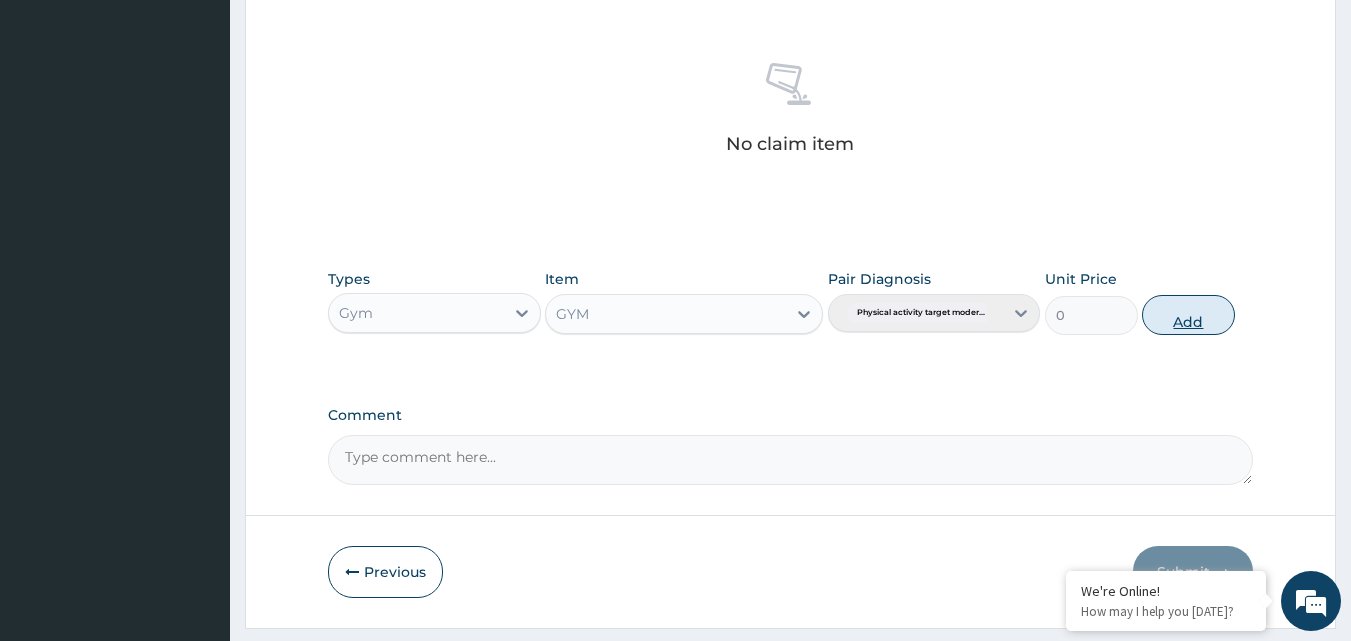 scroll, scrollTop: 721, scrollLeft: 0, axis: vertical 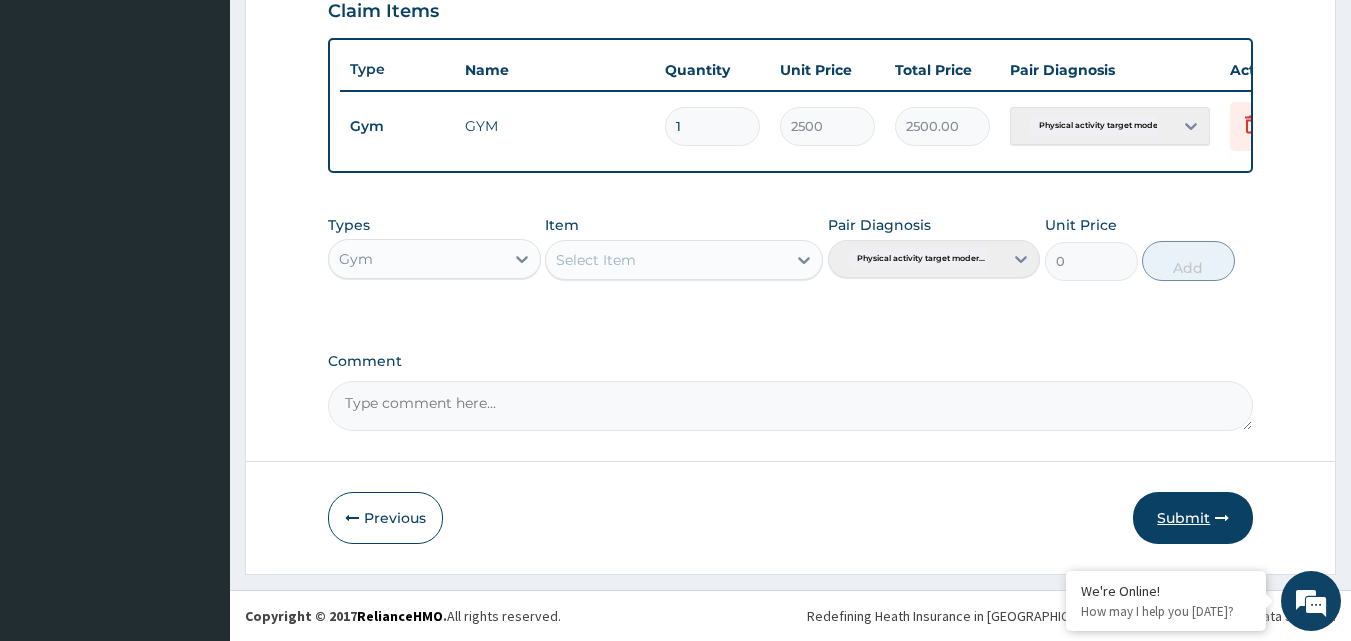 click at bounding box center (1222, 518) 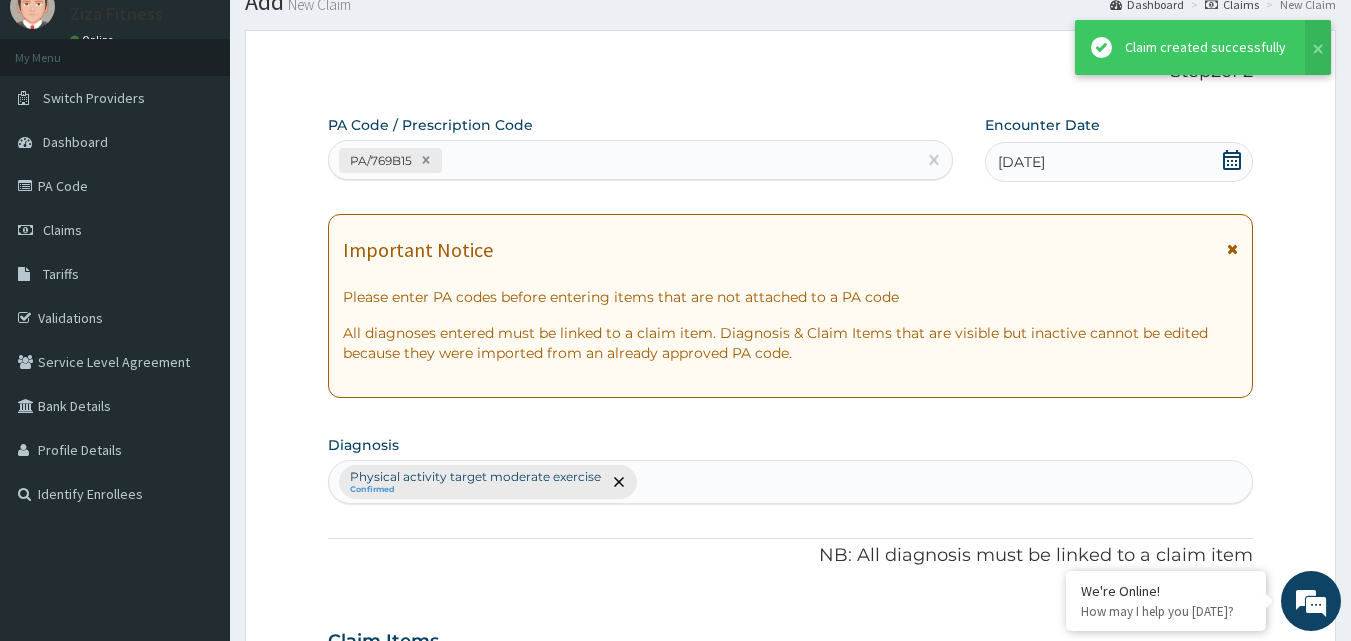 scroll, scrollTop: 721, scrollLeft: 0, axis: vertical 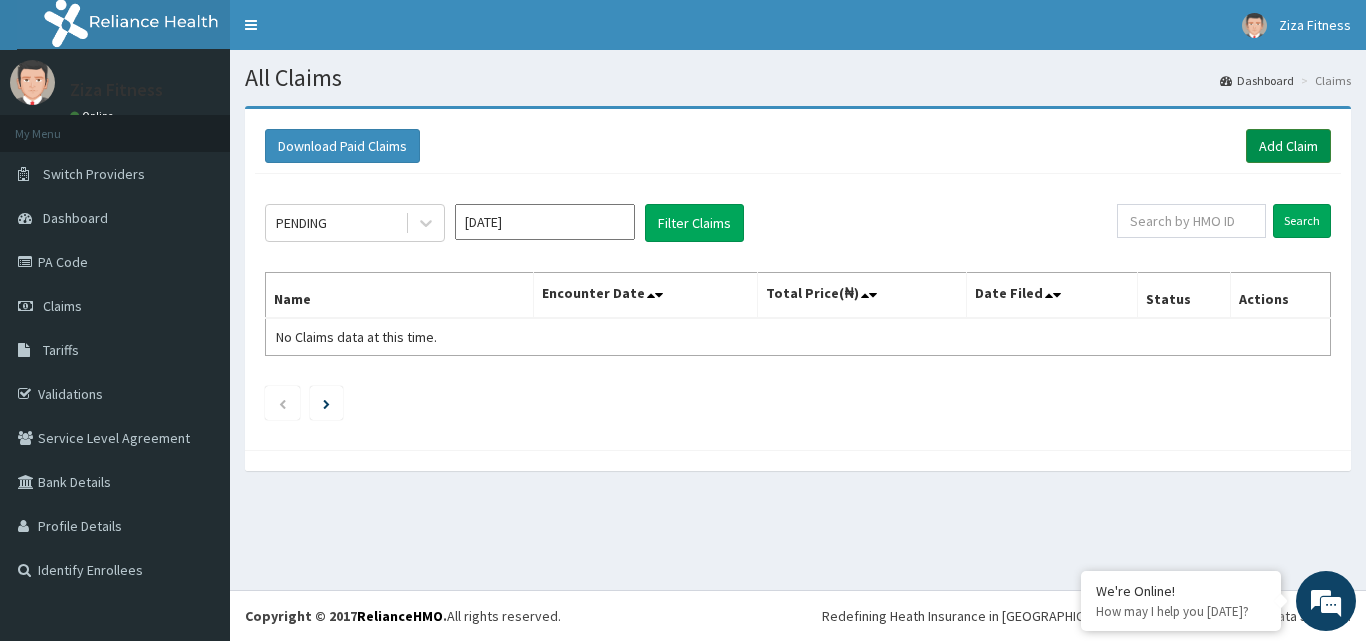 click on "Add Claim" at bounding box center (1288, 146) 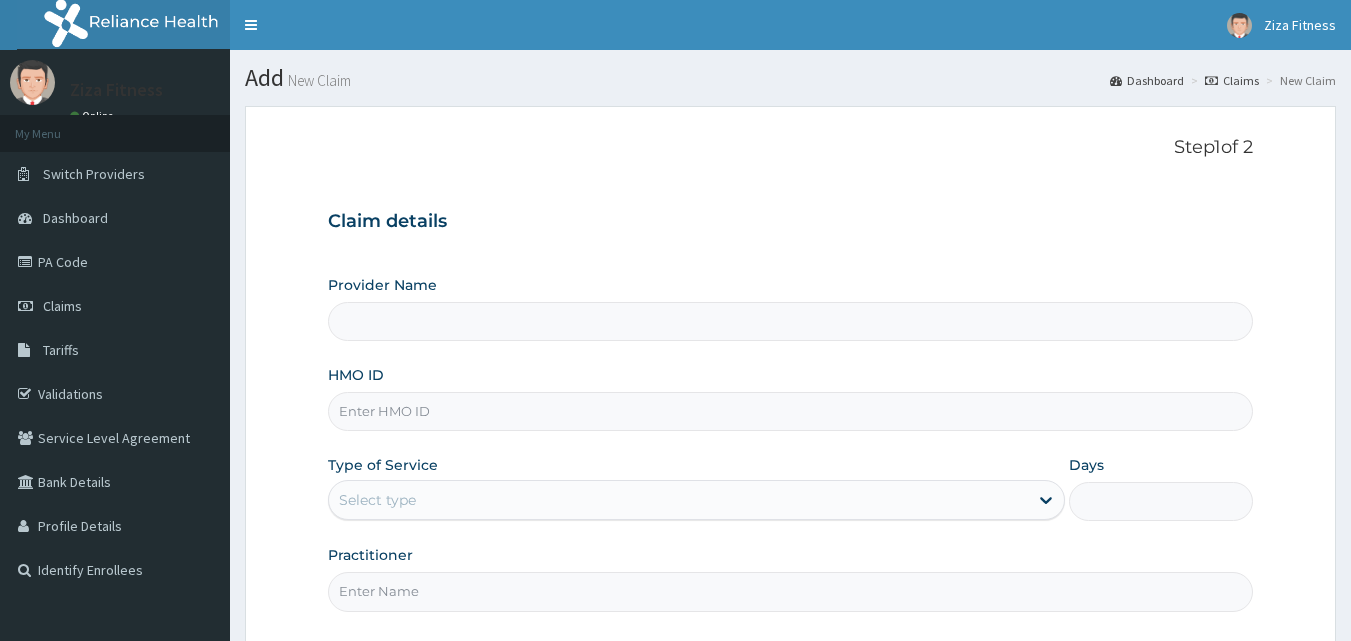 scroll, scrollTop: 0, scrollLeft: 0, axis: both 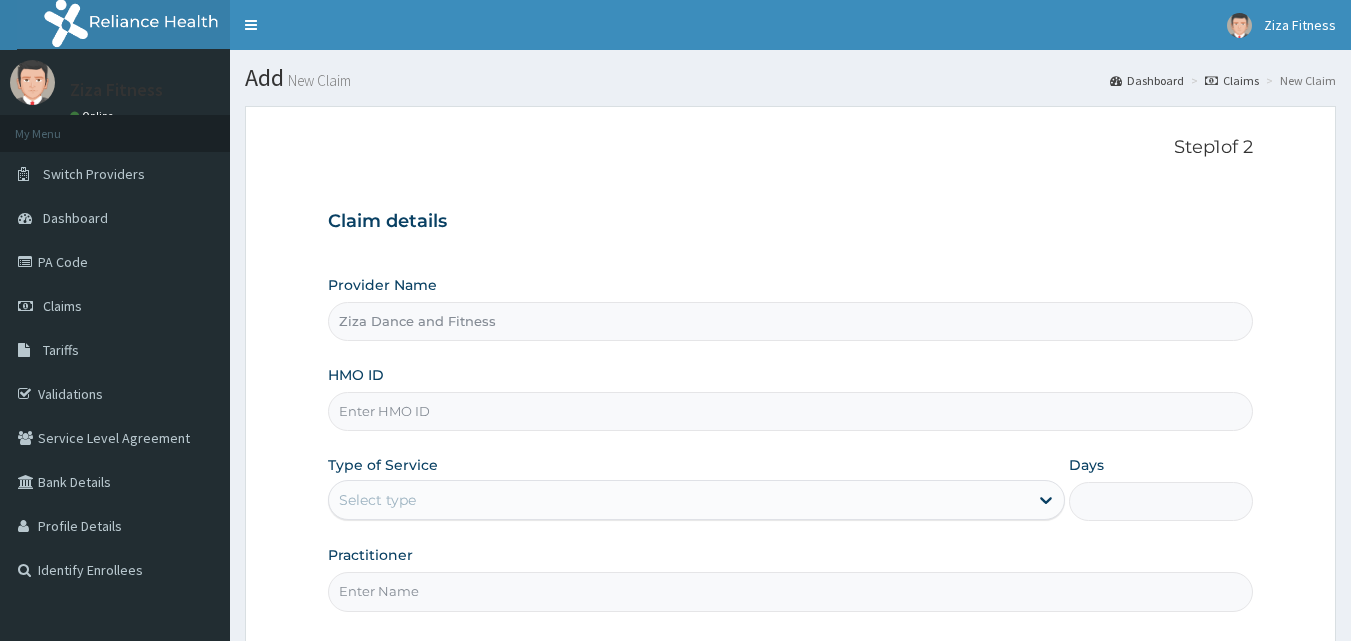 type on "1" 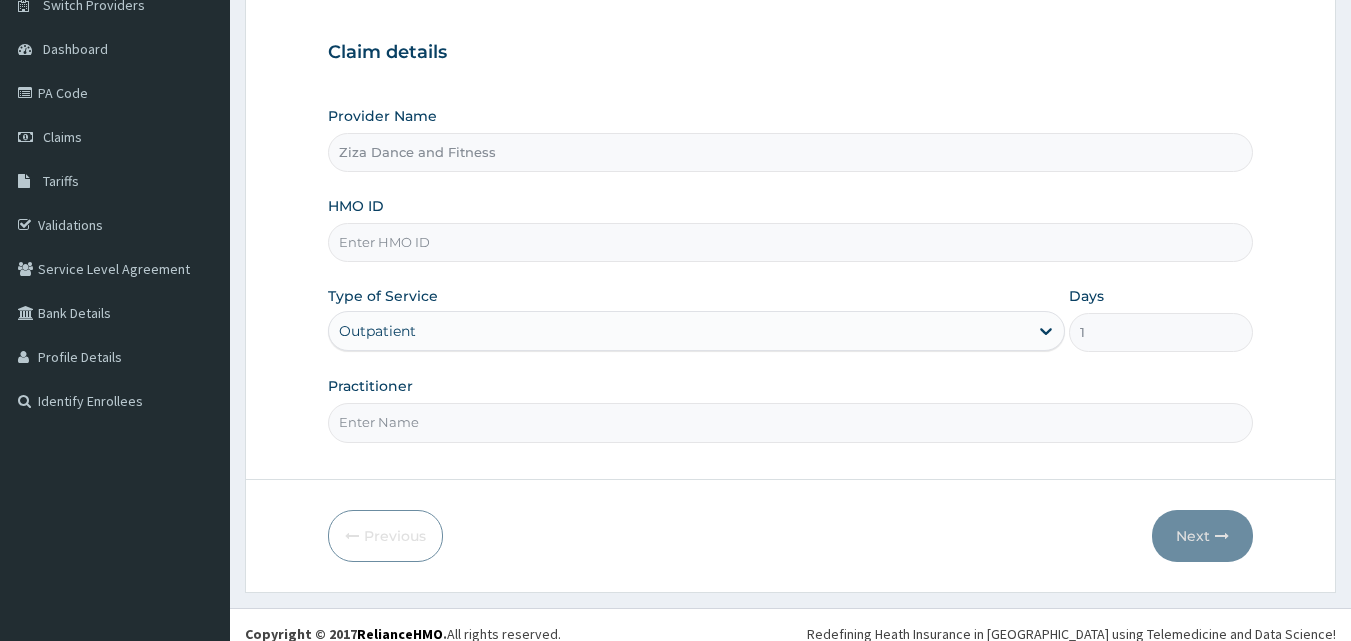 scroll, scrollTop: 187, scrollLeft: 0, axis: vertical 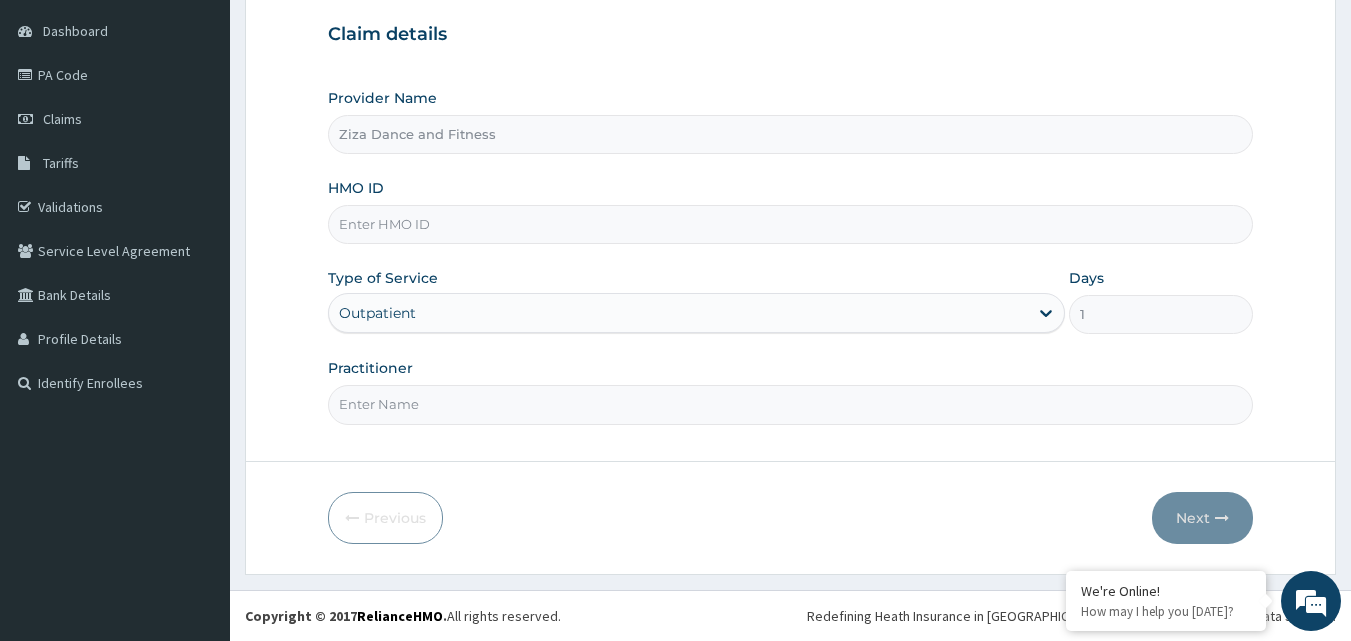 click on "HMO ID" at bounding box center [791, 224] 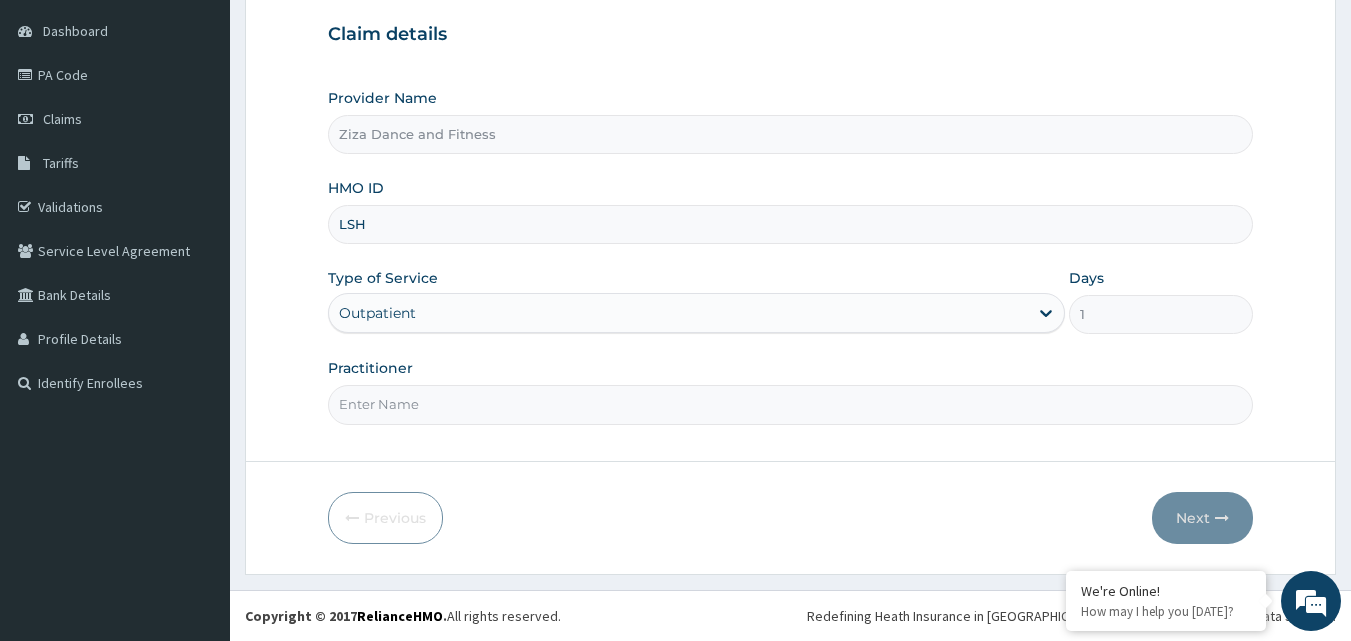 scroll, scrollTop: 0, scrollLeft: 0, axis: both 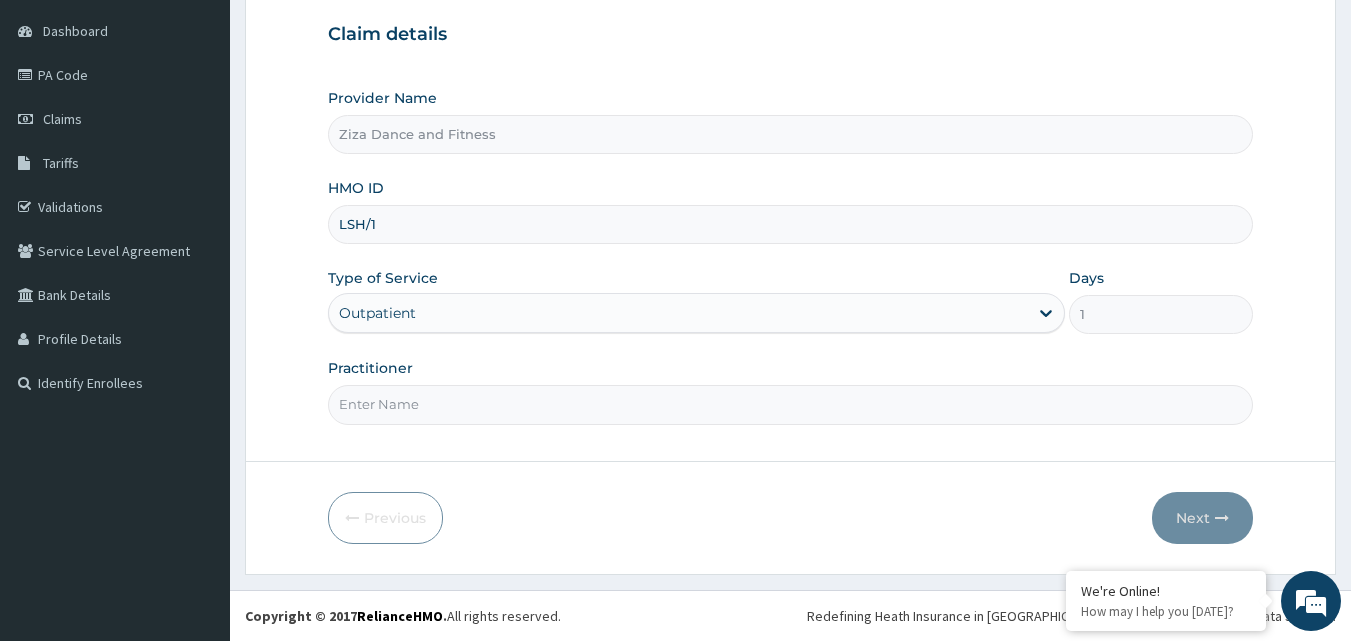 click on "LSH/1" at bounding box center [791, 224] 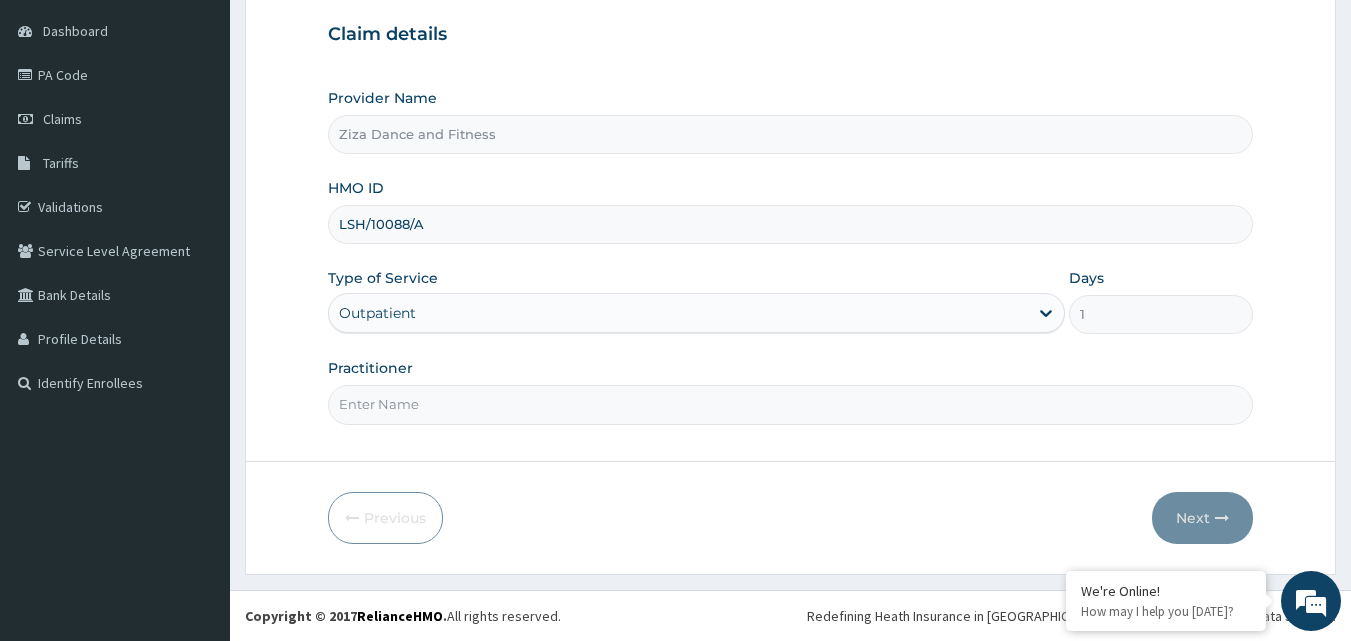 type on "LSH/10088/A" 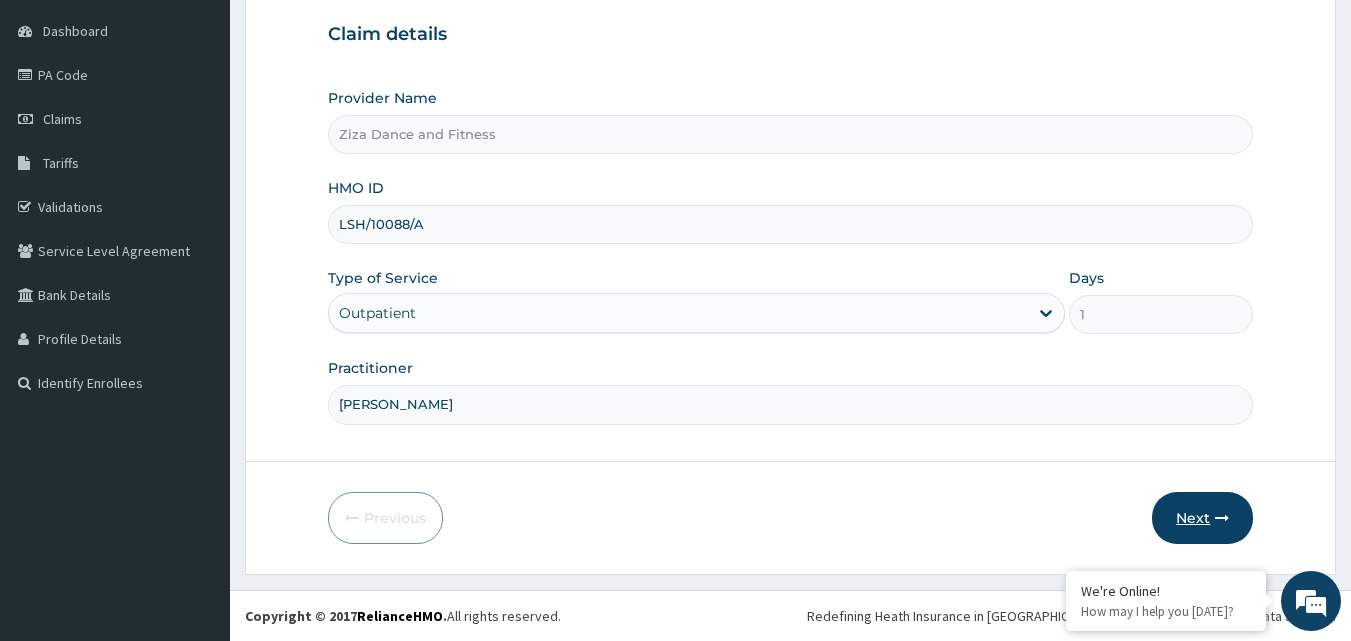 type on "DR NDIFREKE SENEWO" 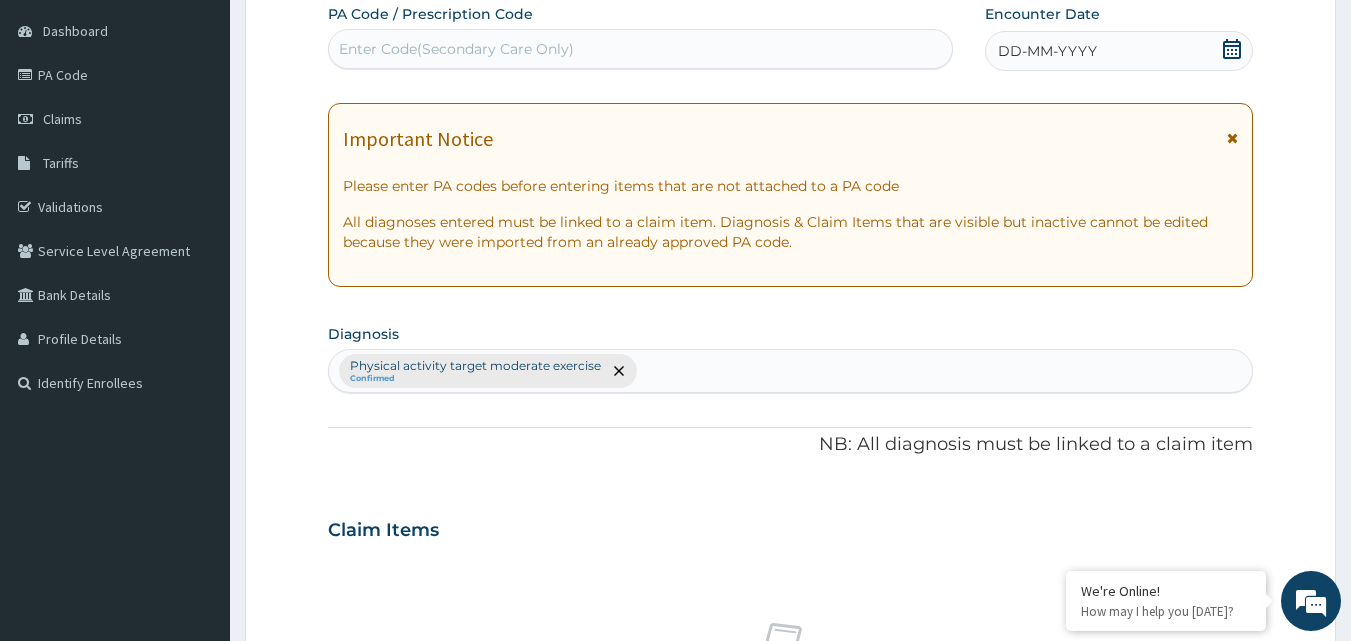 click on "Enter Code(Secondary Care Only)" at bounding box center [641, 49] 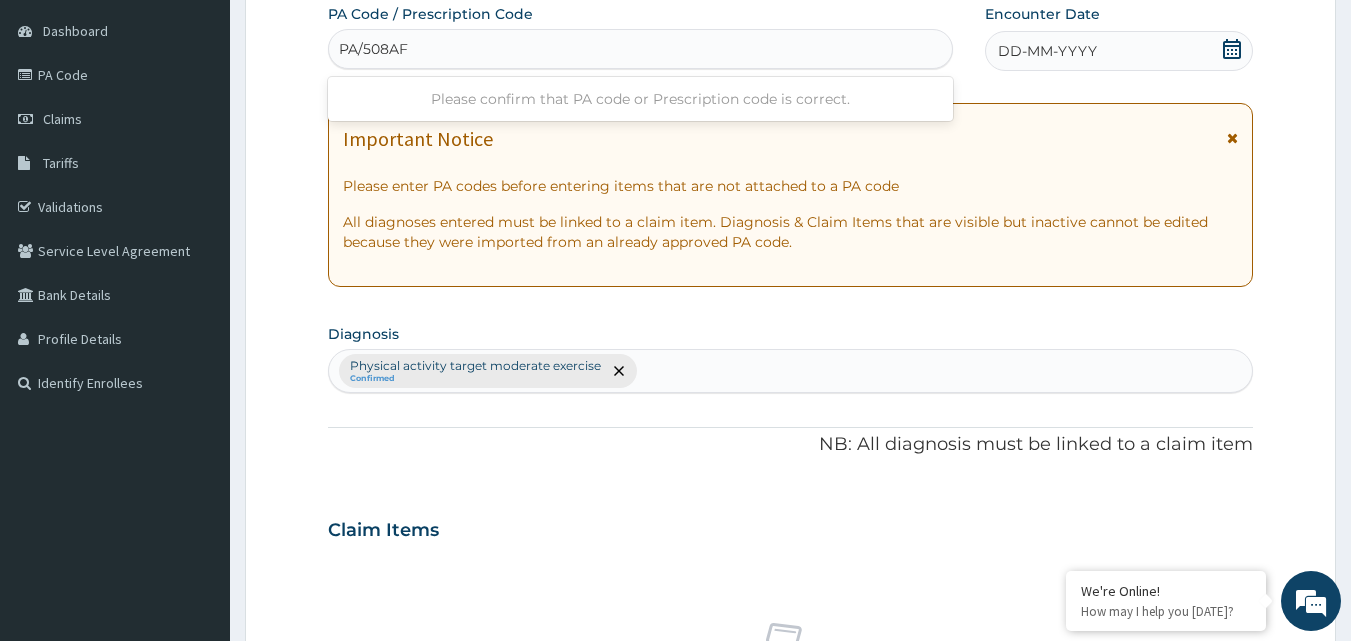 type on "PA/508AF0" 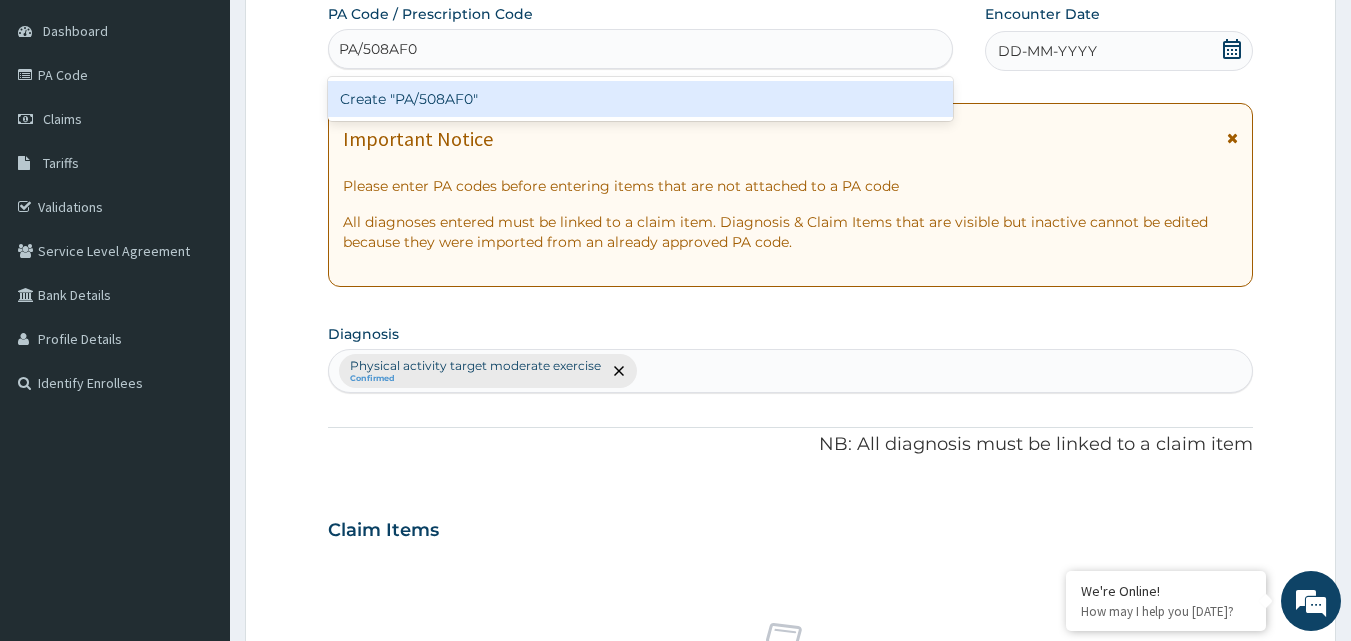 click on "Create "PA/508AF0"" at bounding box center [641, 99] 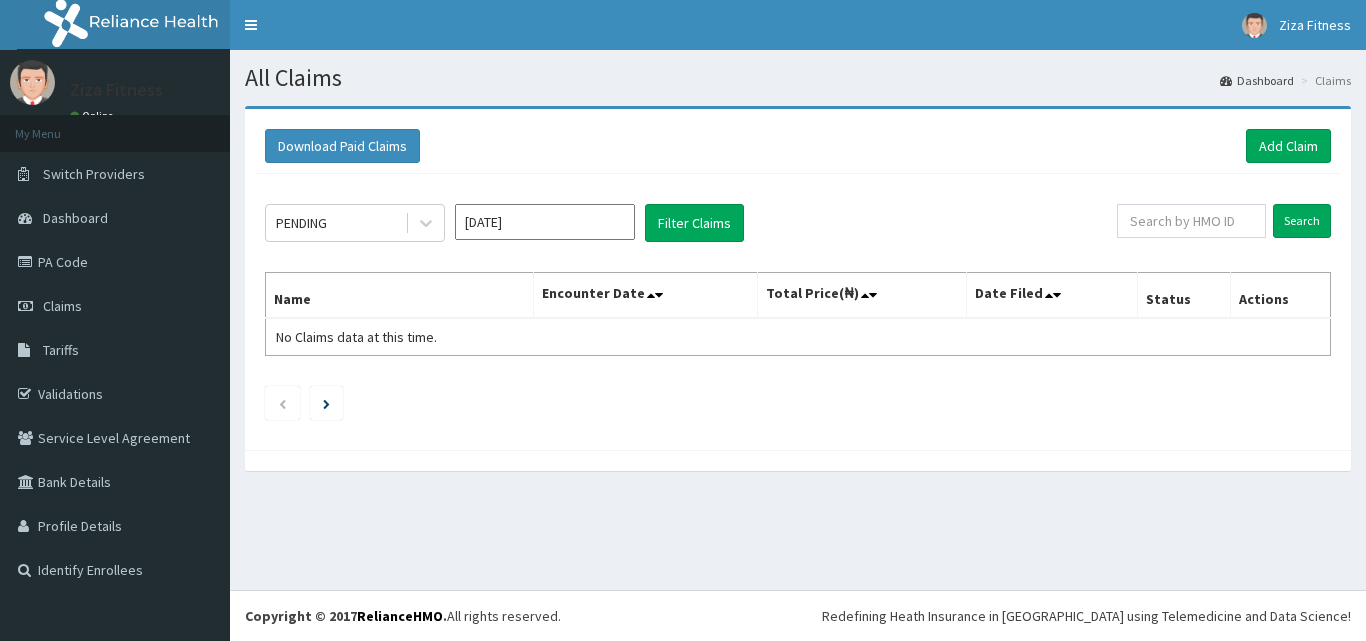scroll, scrollTop: 0, scrollLeft: 0, axis: both 